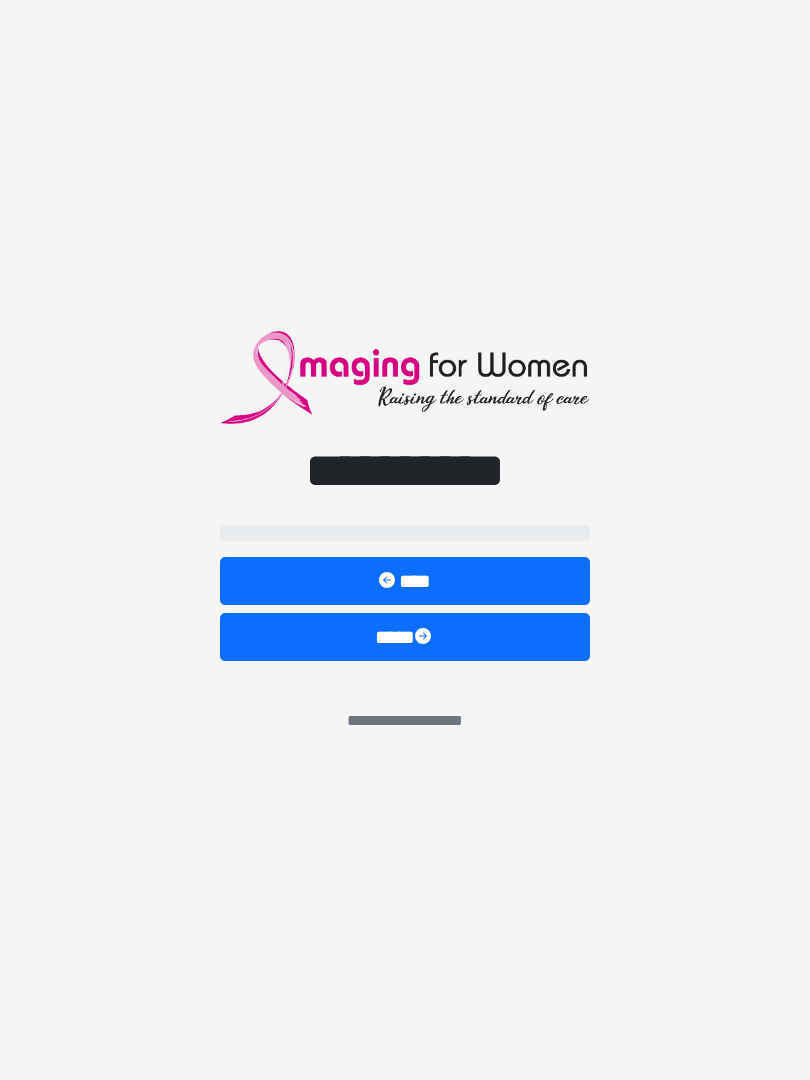 scroll, scrollTop: 0, scrollLeft: 0, axis: both 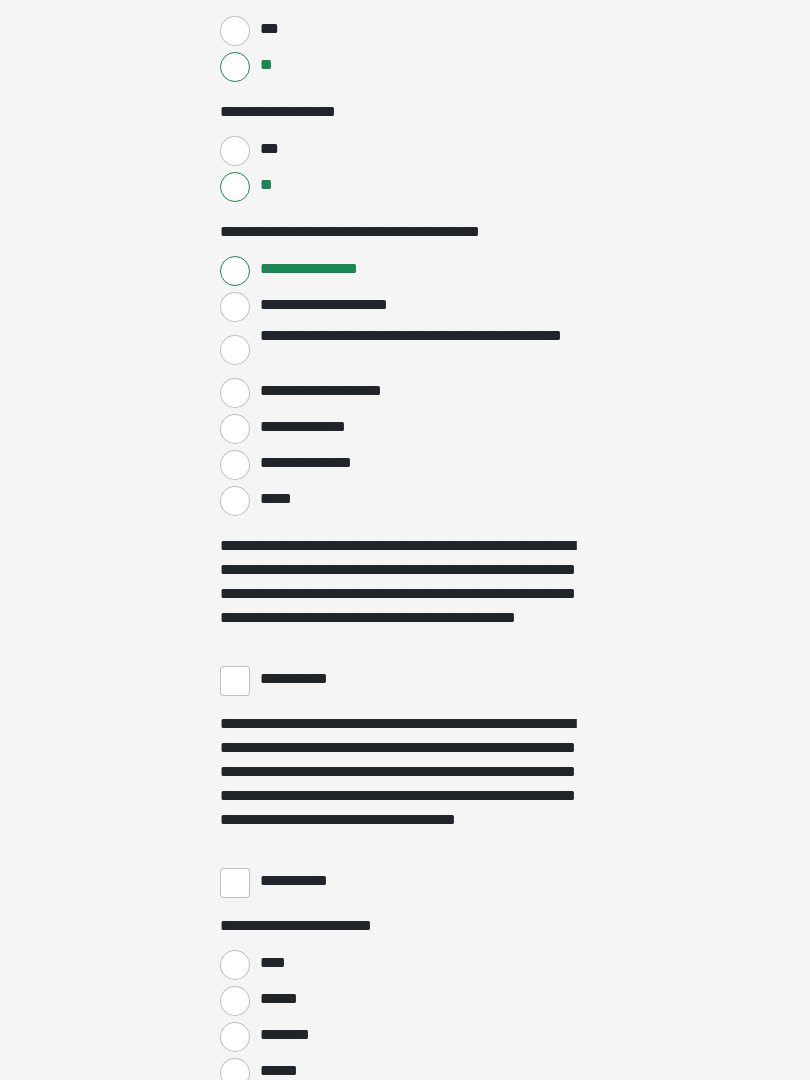 click on "**********" at bounding box center (405, 680) 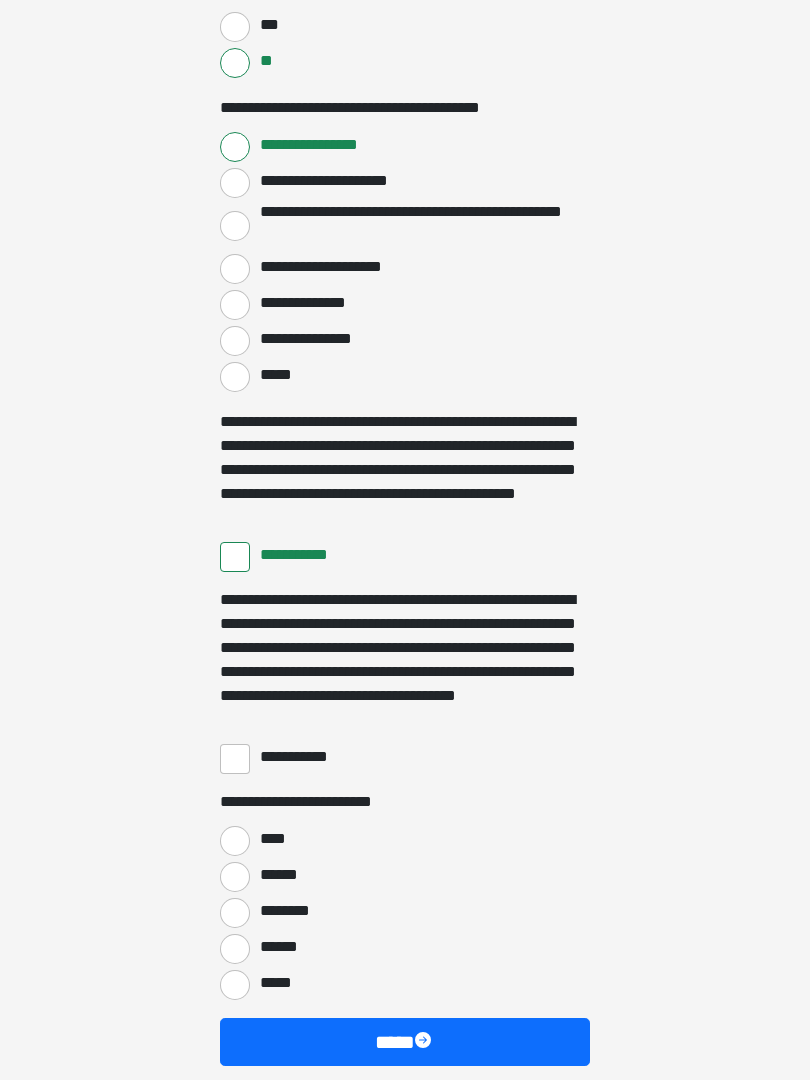 scroll, scrollTop: 3312, scrollLeft: 0, axis: vertical 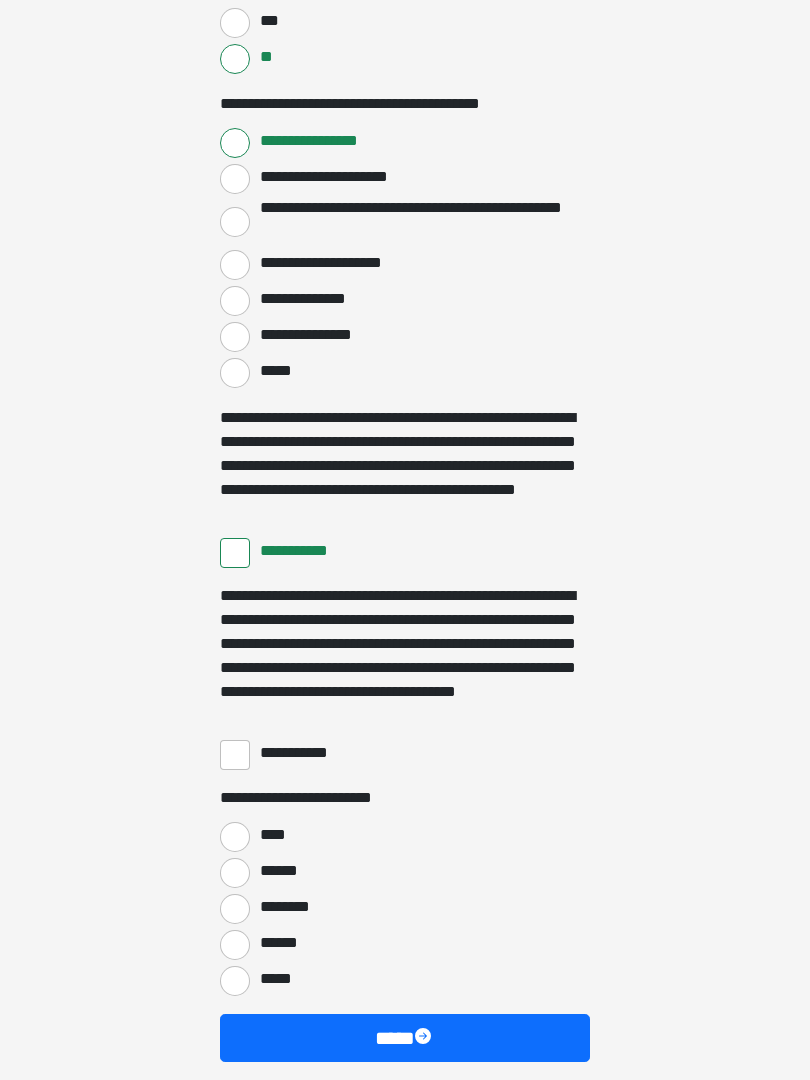 click on "**********" at bounding box center (235, 755) 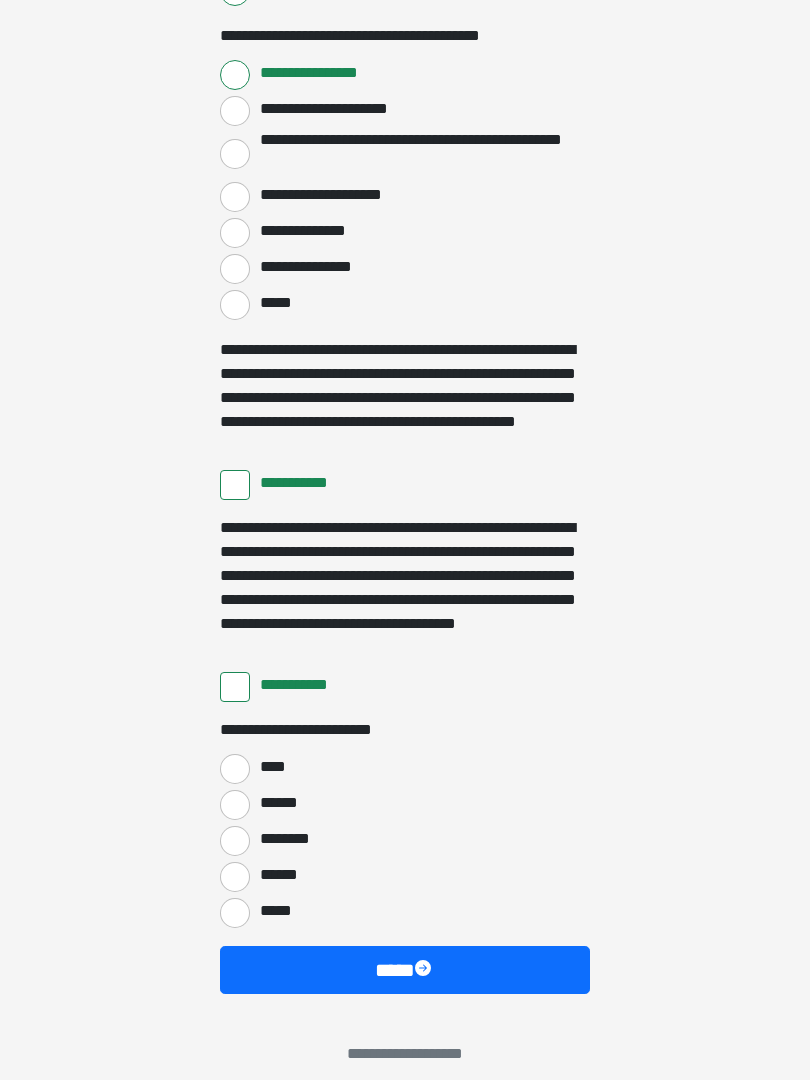 scroll, scrollTop: 3380, scrollLeft: 0, axis: vertical 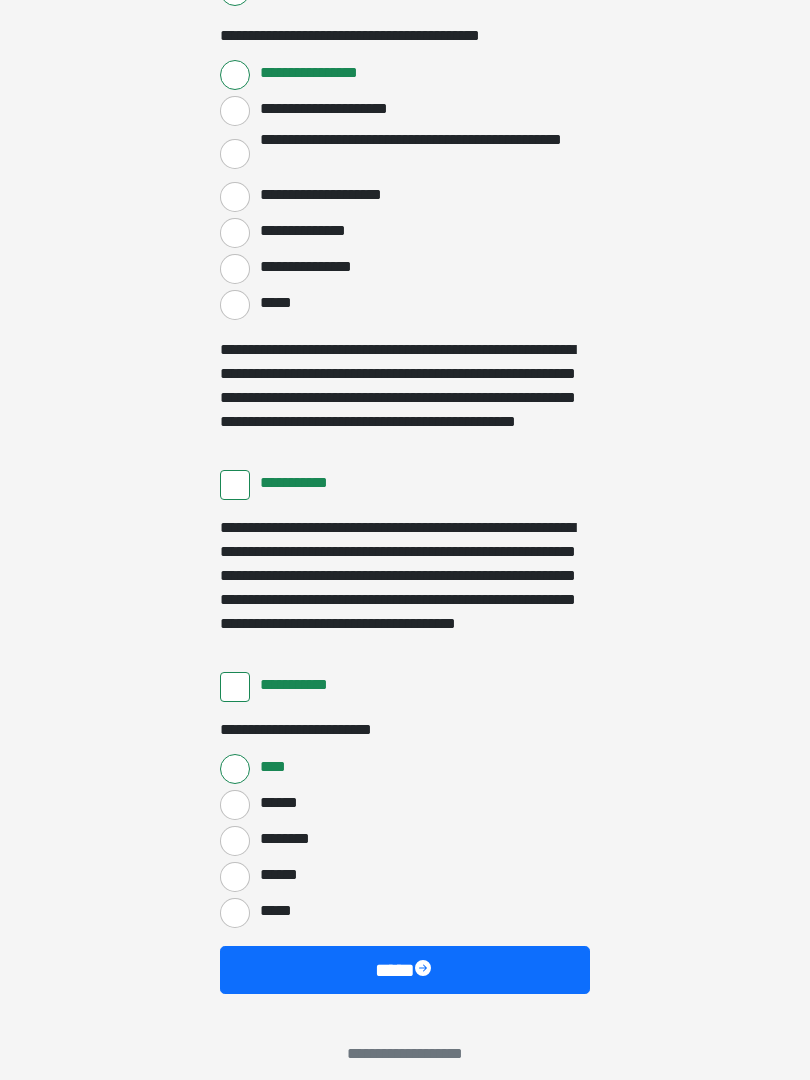 click on "****" at bounding box center (405, 970) 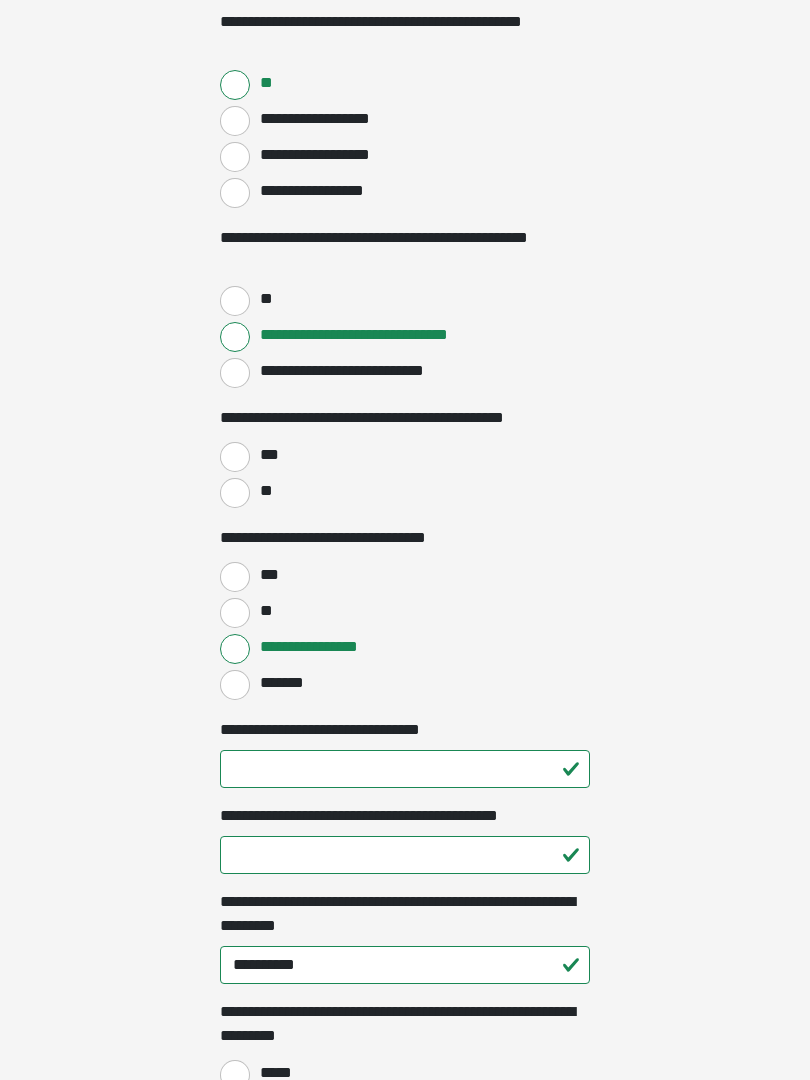 scroll, scrollTop: 1064, scrollLeft: 0, axis: vertical 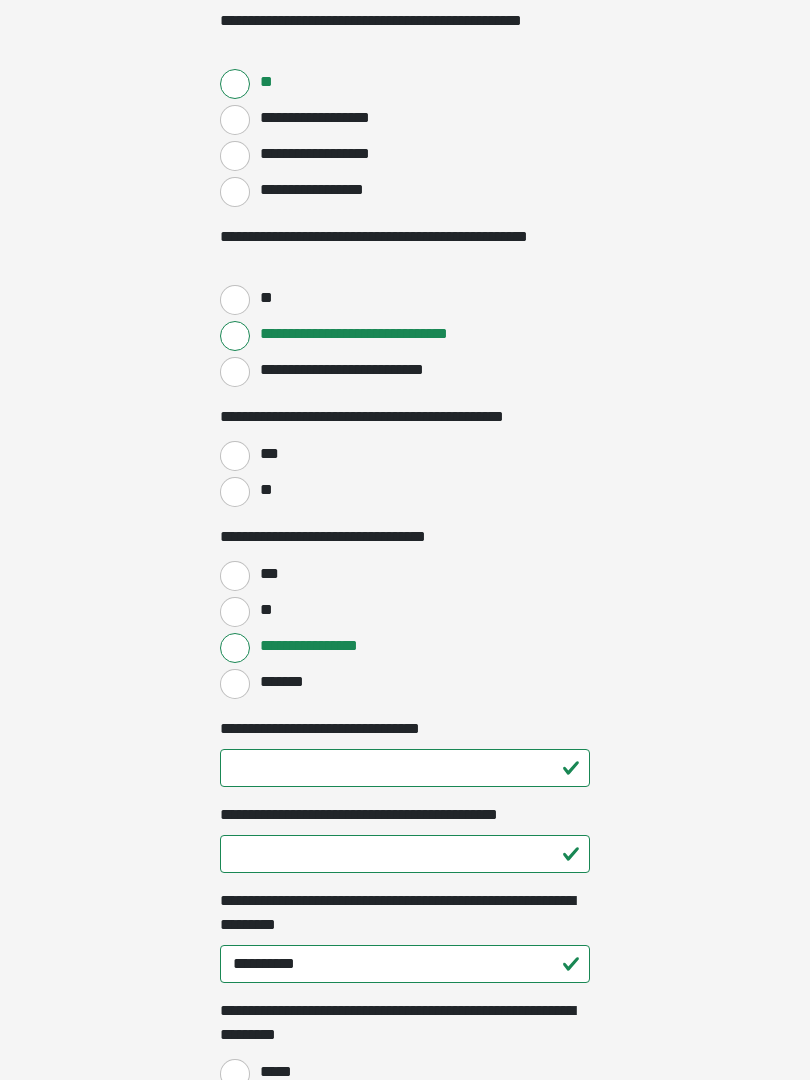click on "**" at bounding box center [235, 492] 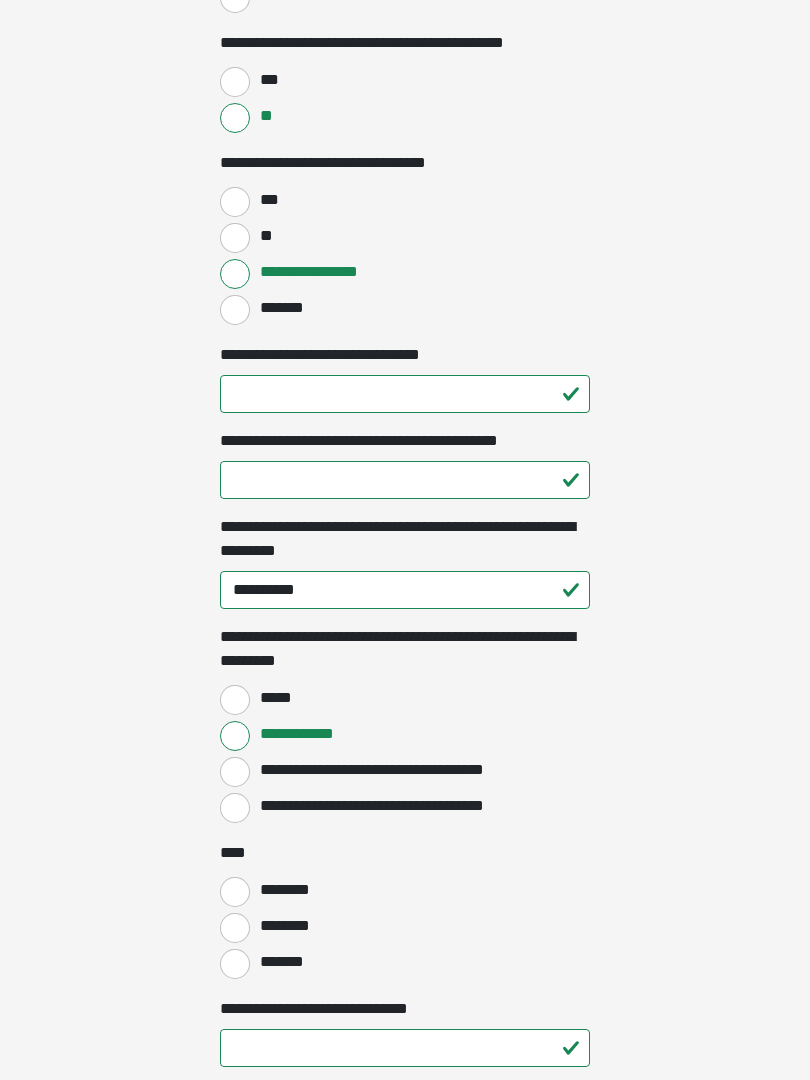 scroll, scrollTop: 1439, scrollLeft: 0, axis: vertical 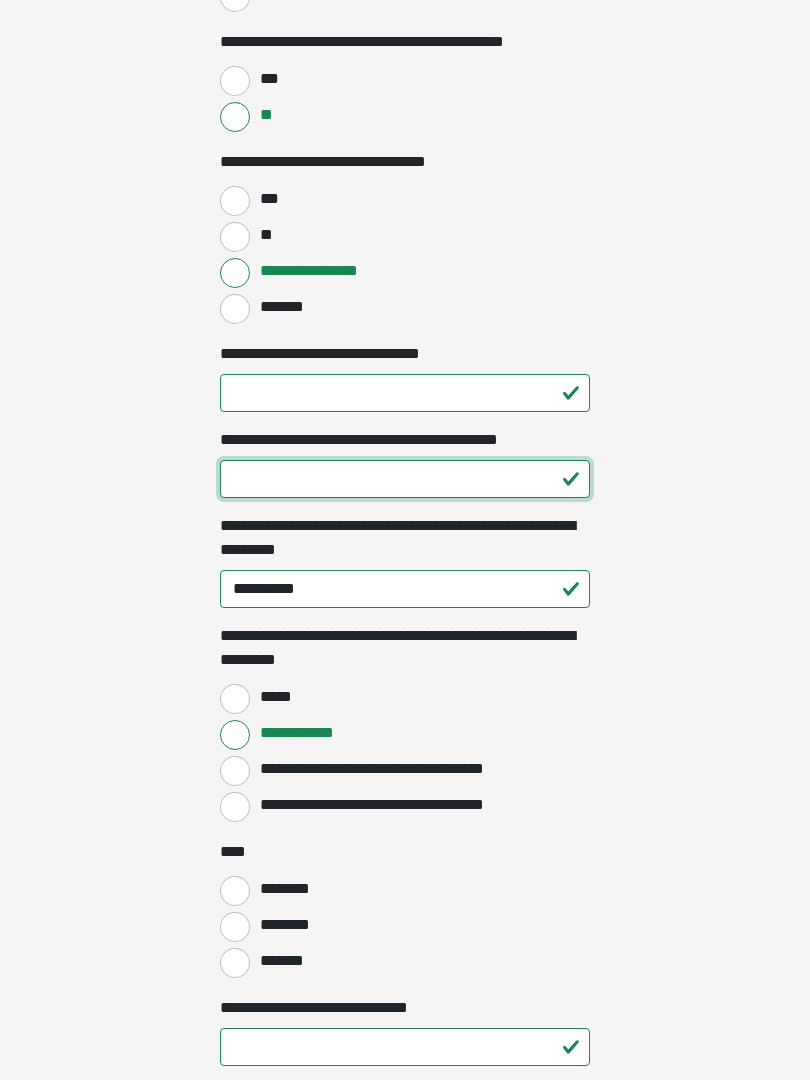 click on "**********" at bounding box center (405, 480) 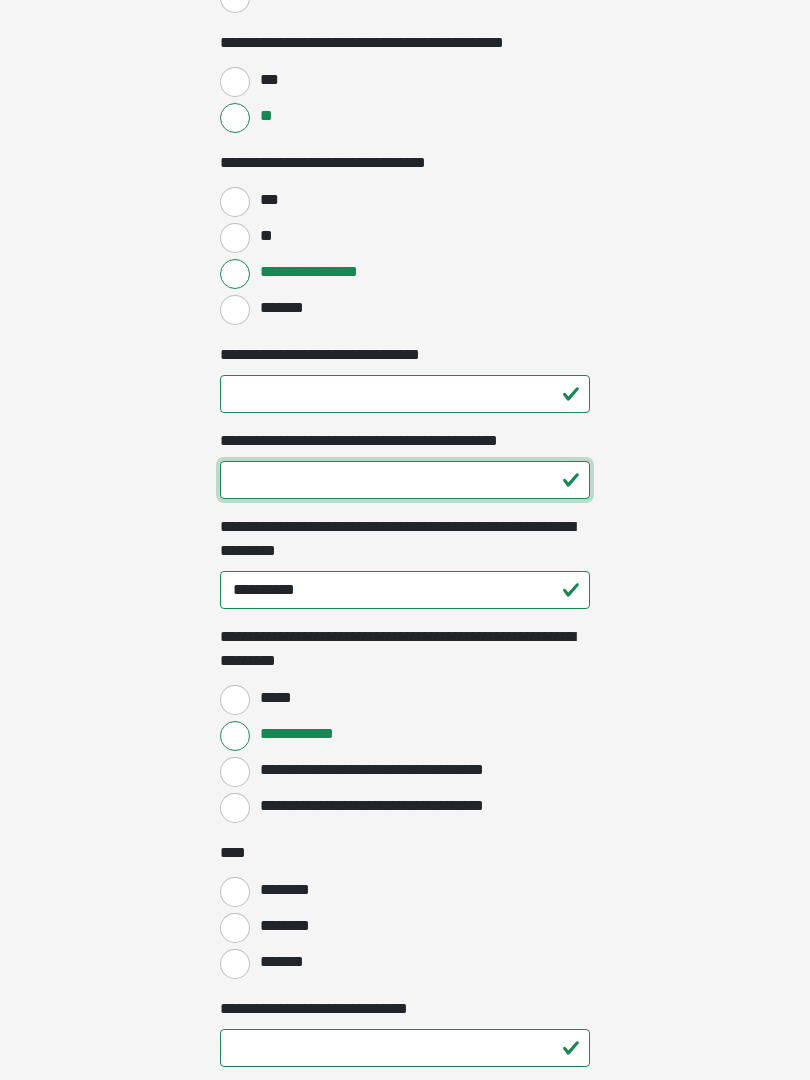 type on "*" 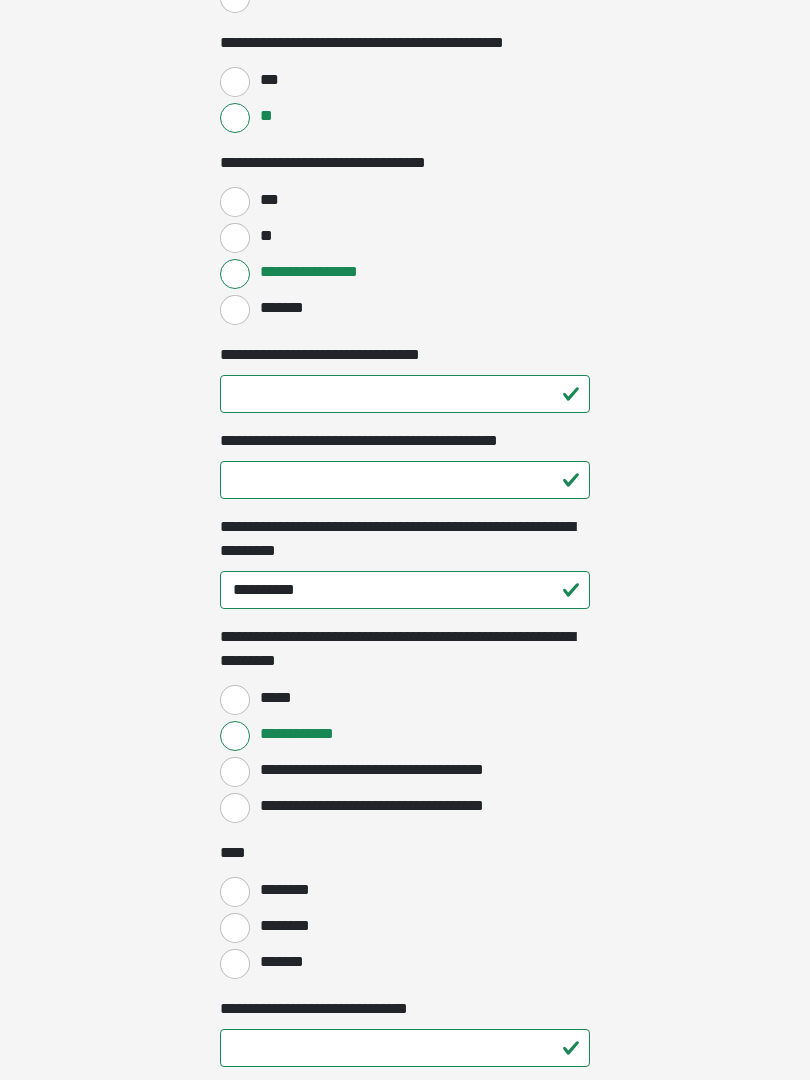 click on "**********" at bounding box center (405, -899) 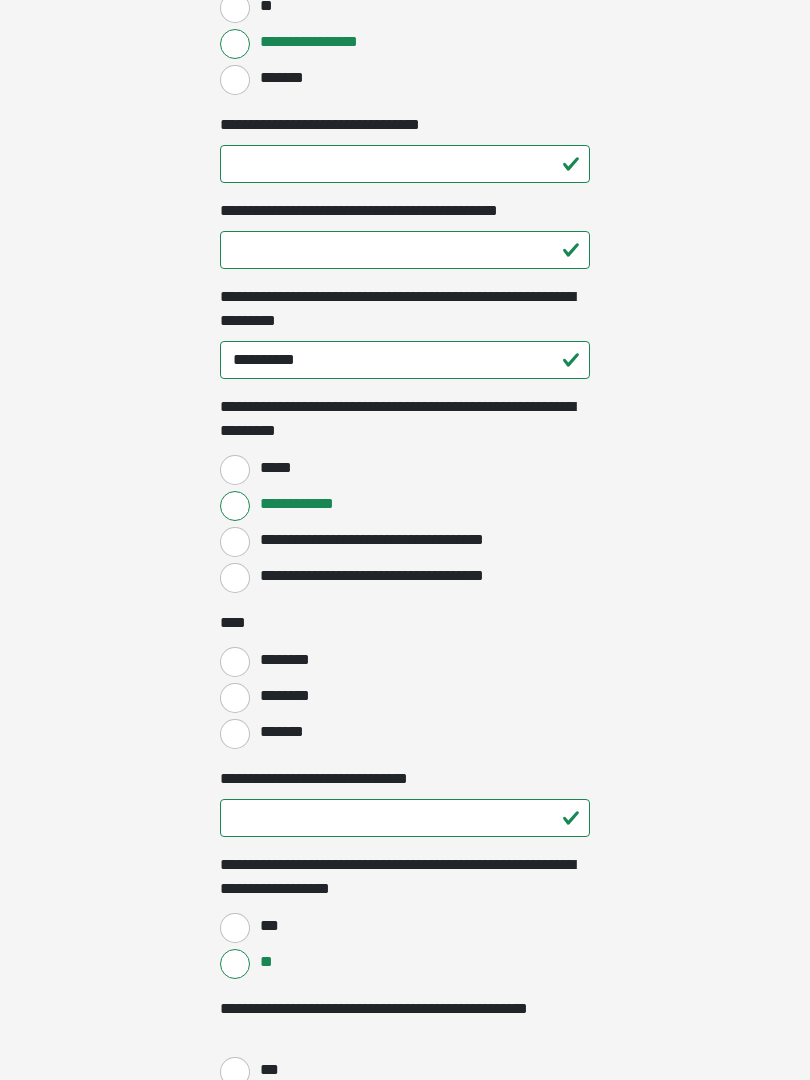 scroll, scrollTop: 1671, scrollLeft: 0, axis: vertical 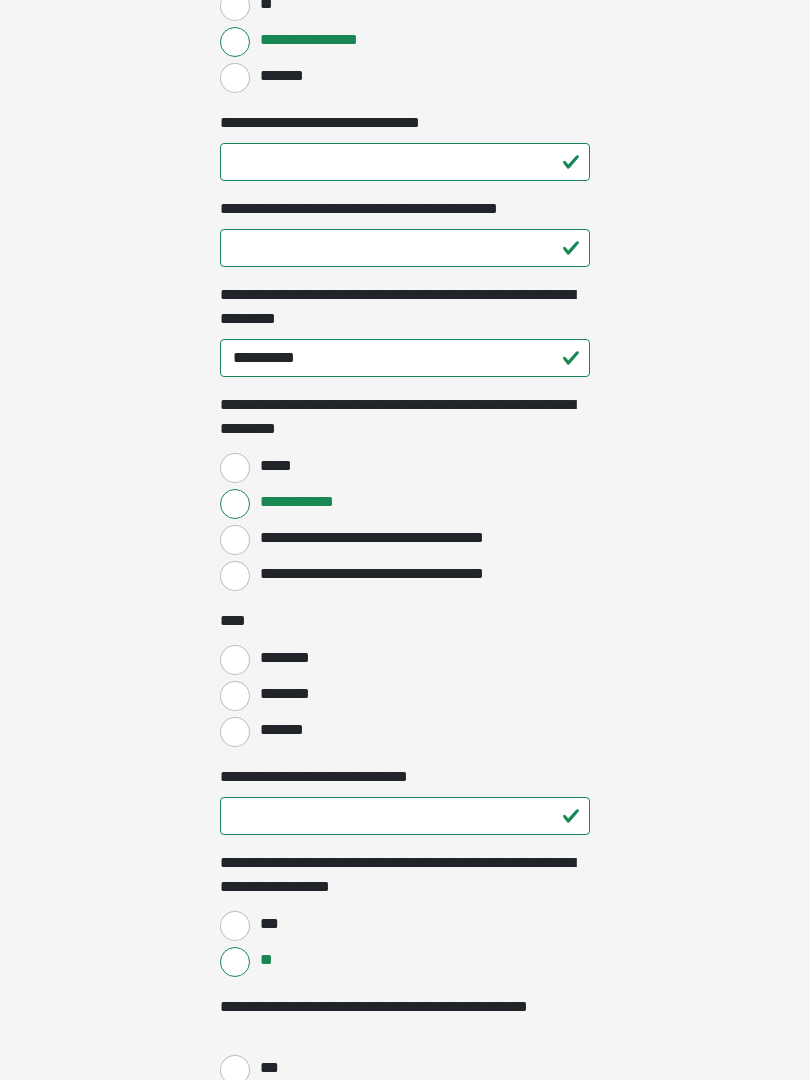 click on "*******" at bounding box center [235, 732] 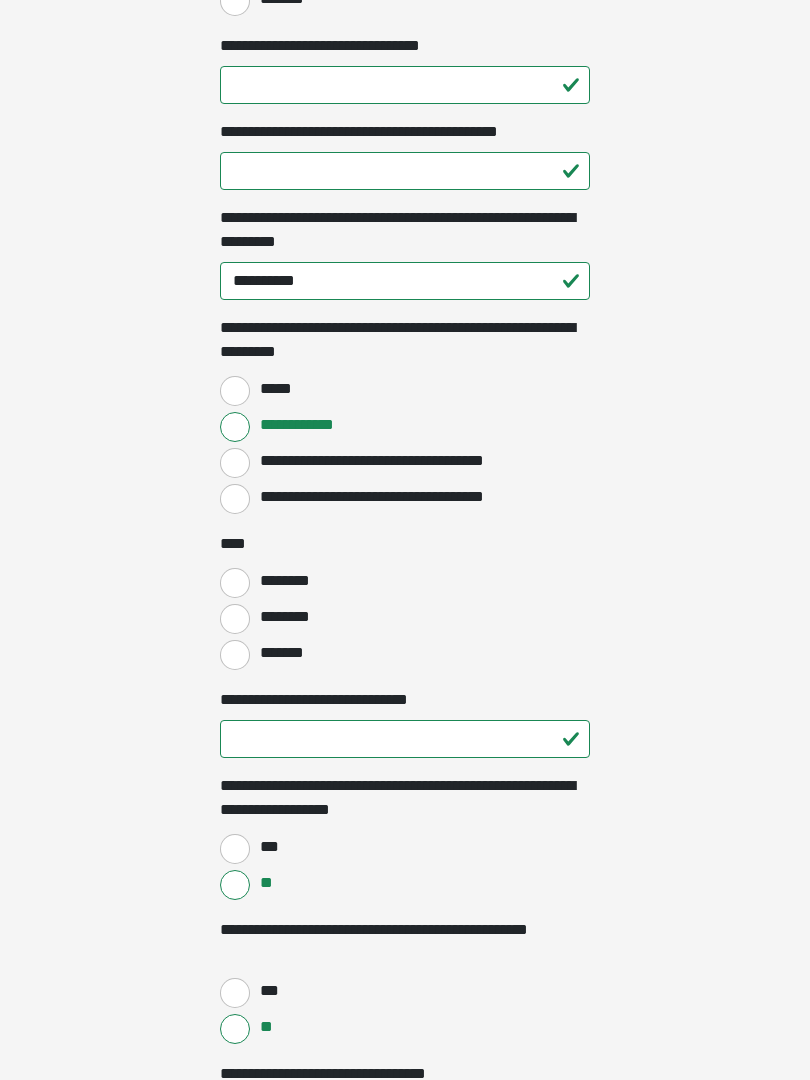 scroll, scrollTop: 1748, scrollLeft: 0, axis: vertical 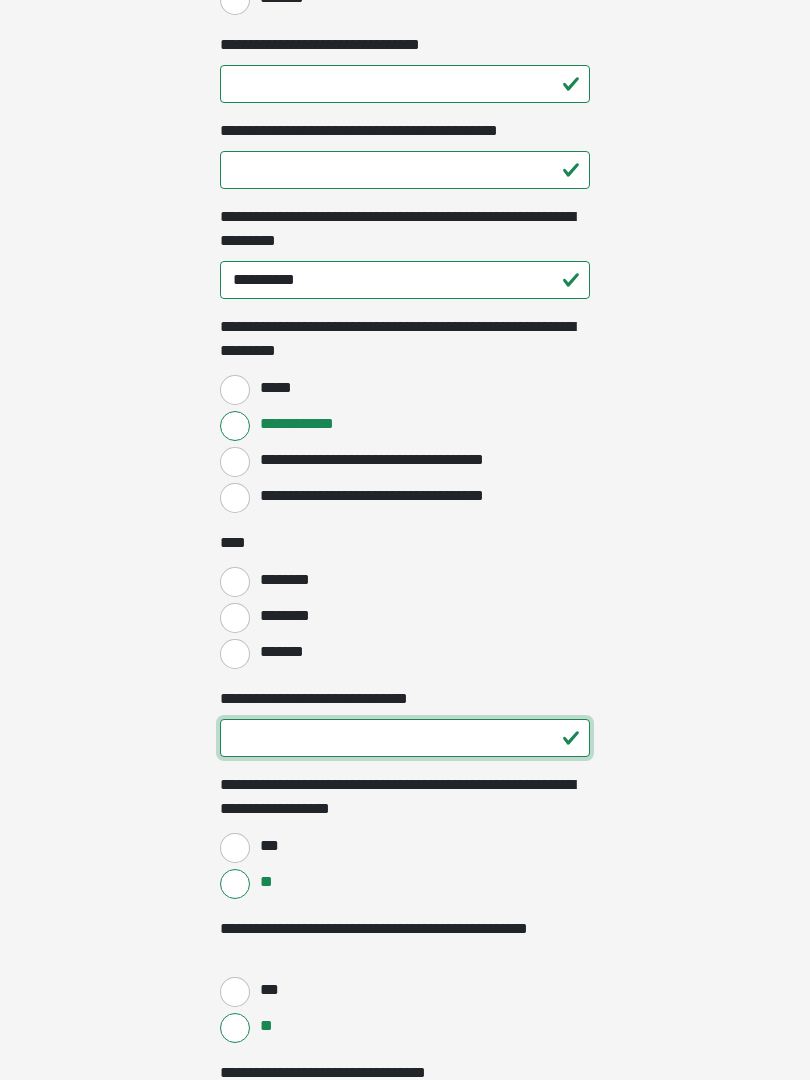 click on "**********" at bounding box center (405, 739) 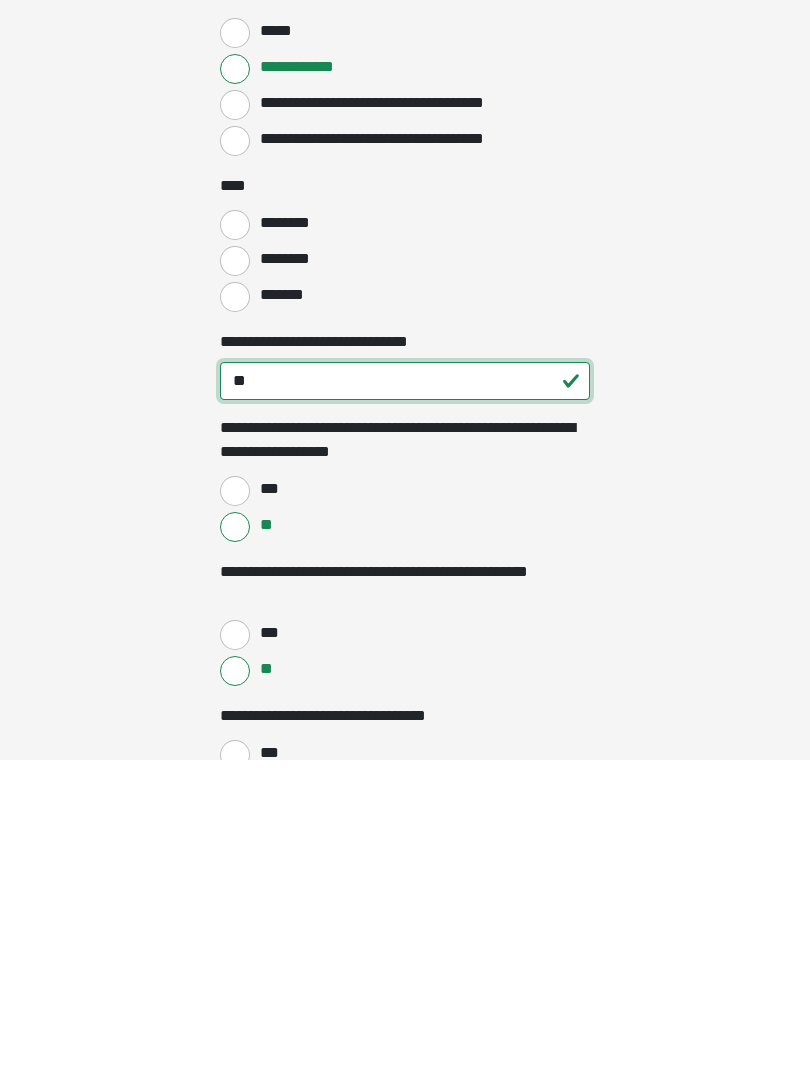 type on "**" 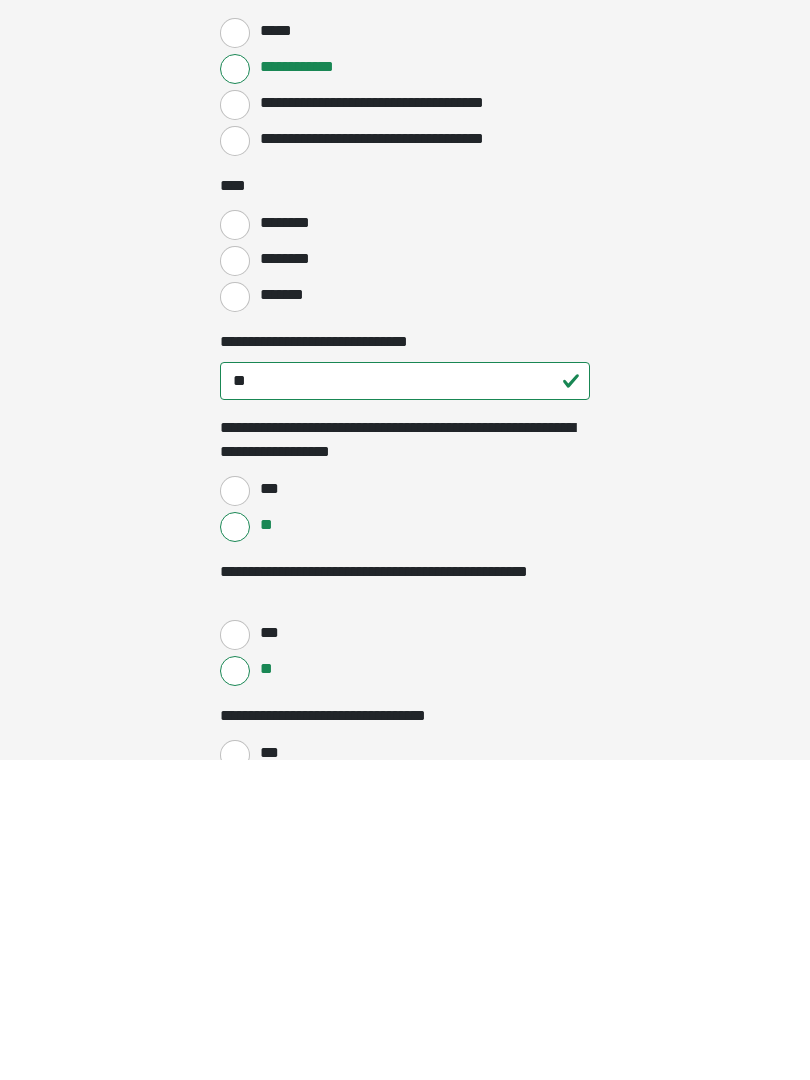 click on "**********" at bounding box center (405, -1246) 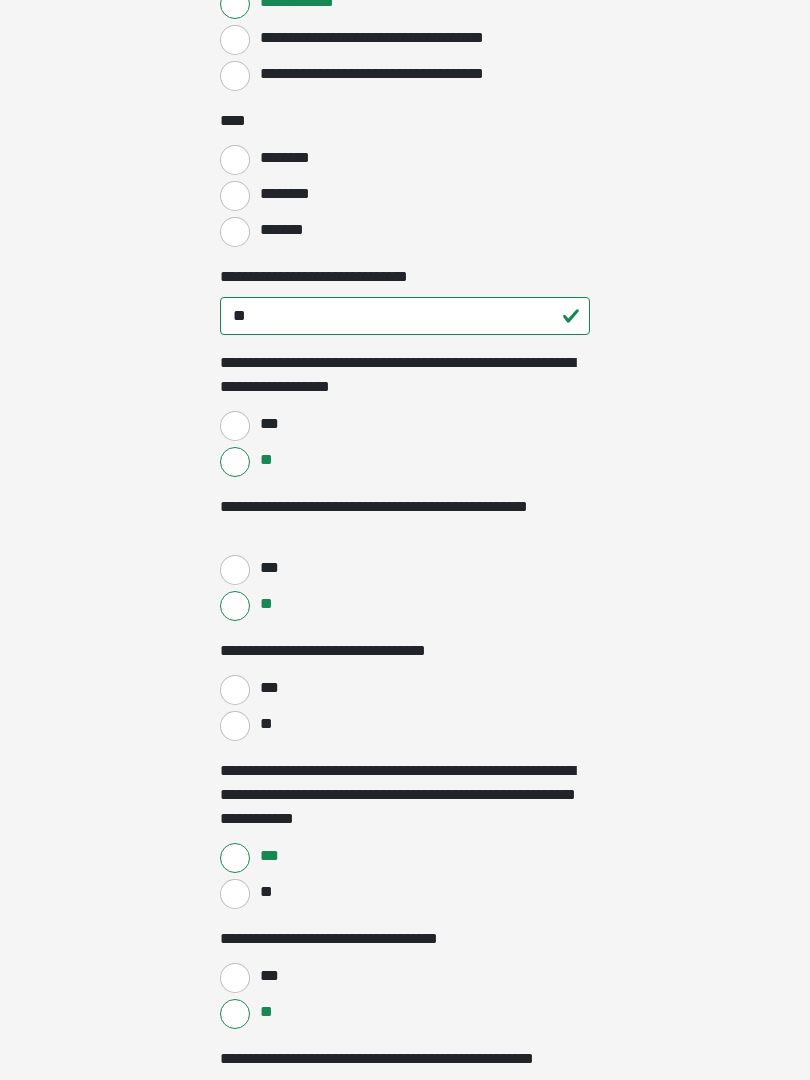 scroll, scrollTop: 2174, scrollLeft: 0, axis: vertical 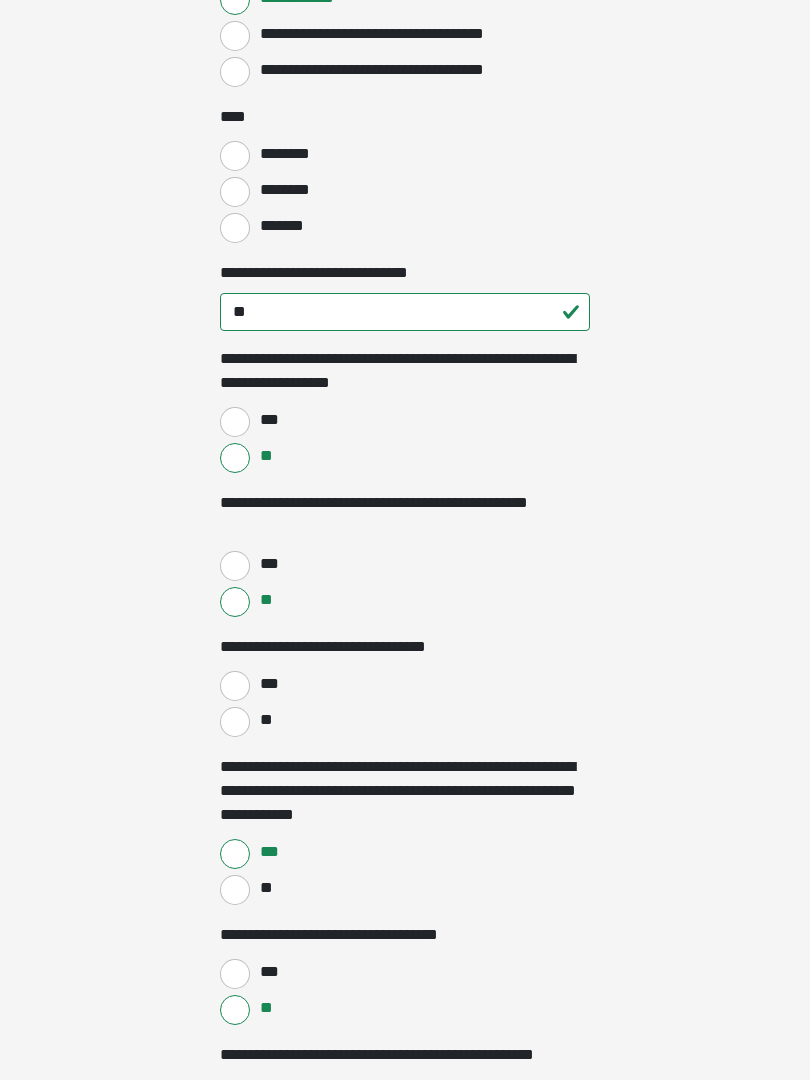 click on "**" at bounding box center (235, 722) 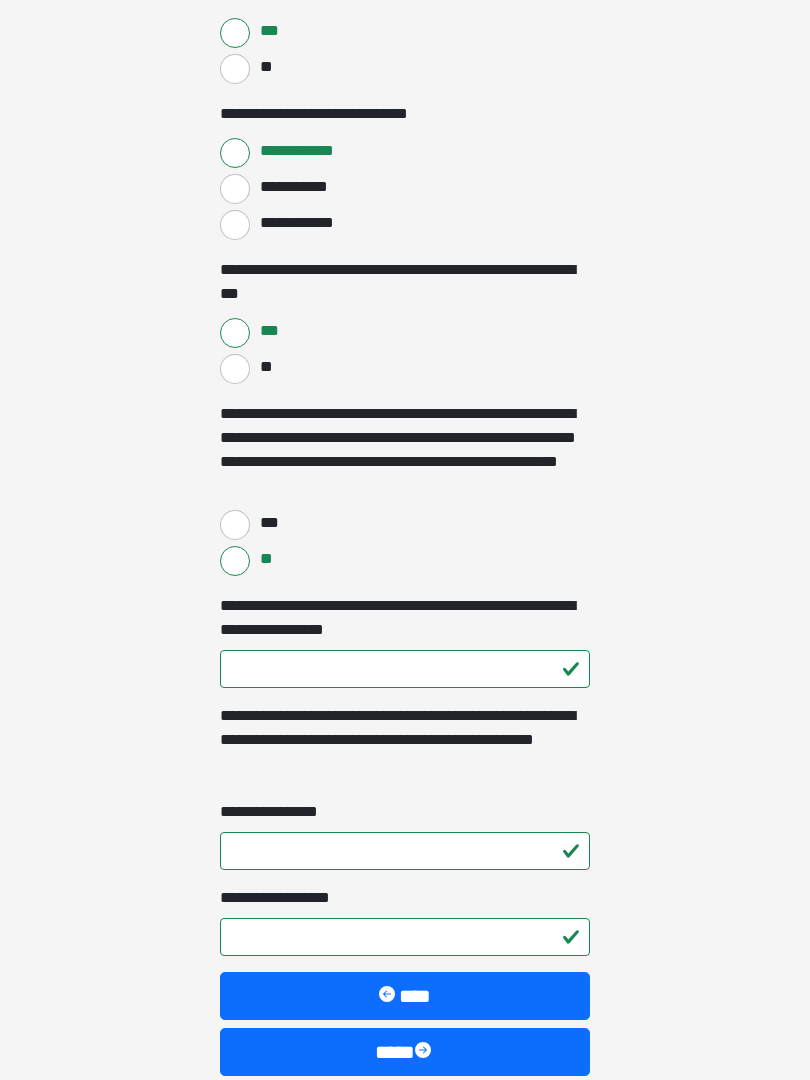 scroll, scrollTop: 3645, scrollLeft: 0, axis: vertical 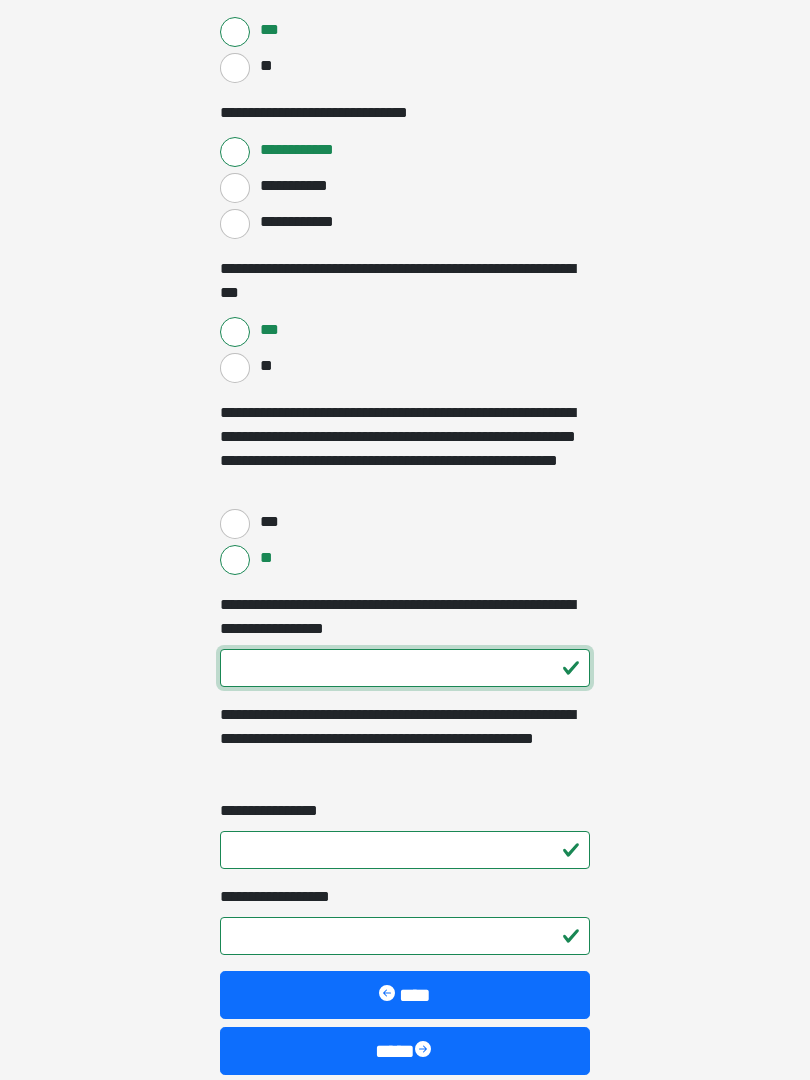 click on "**********" at bounding box center [405, 668] 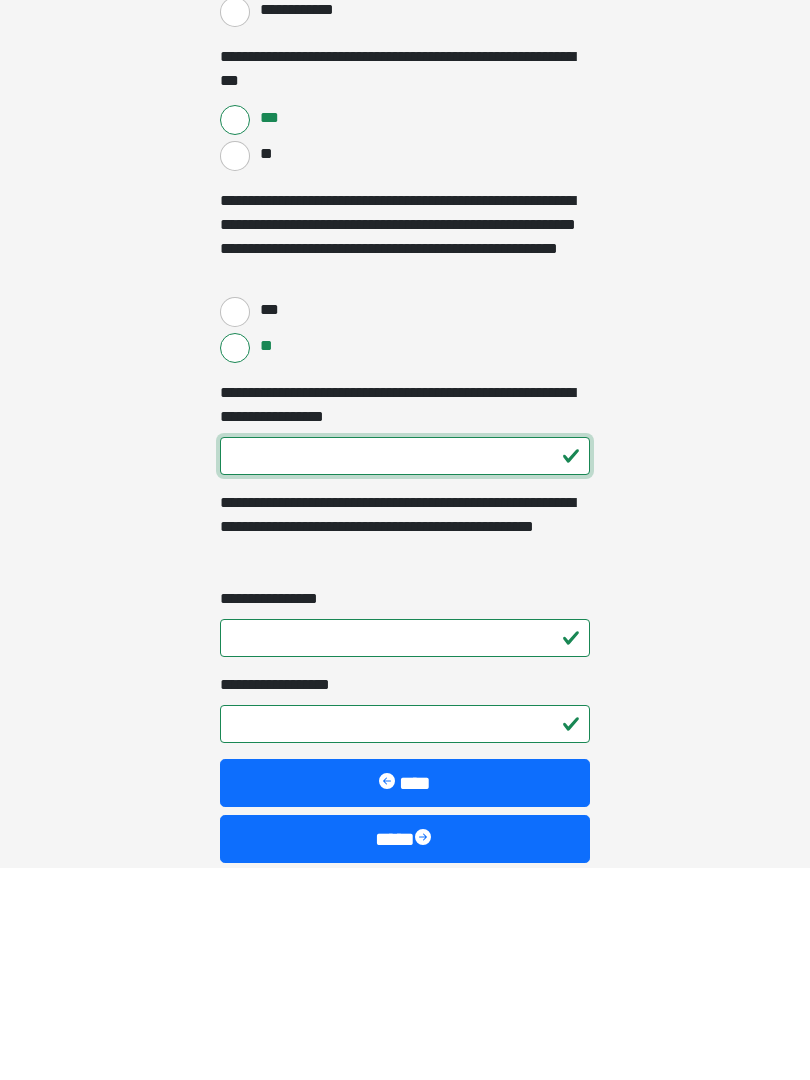type on "***" 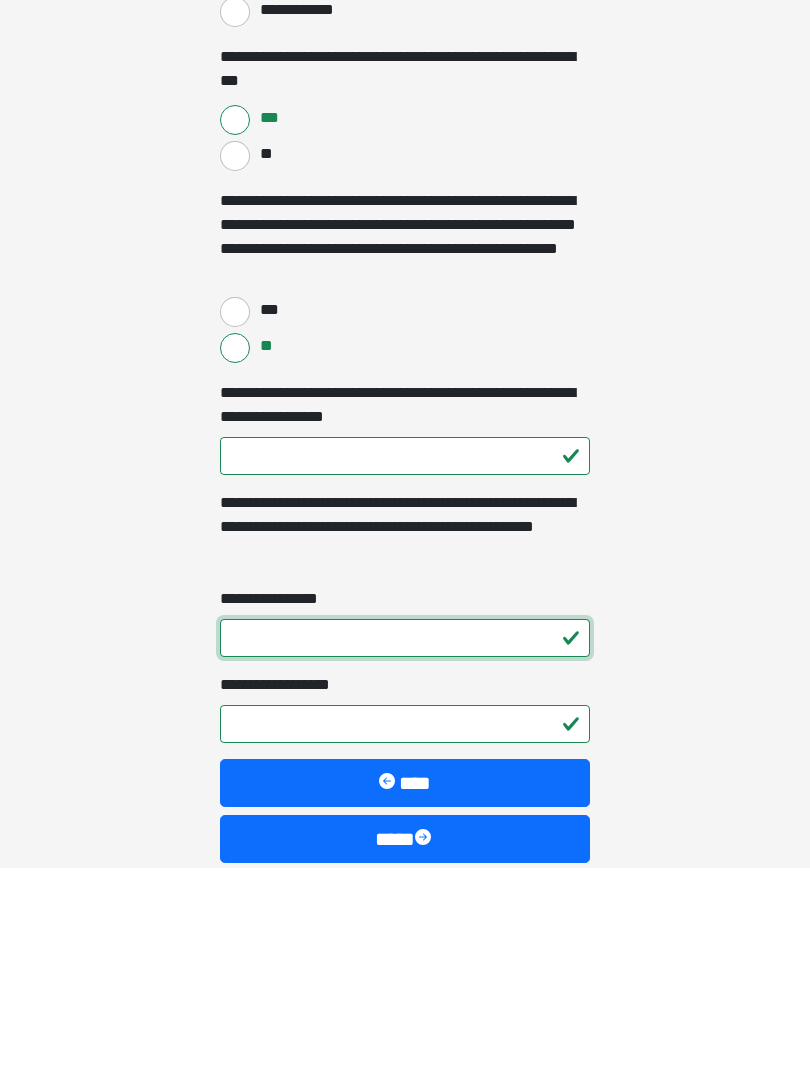 click on "**********" at bounding box center (405, 850) 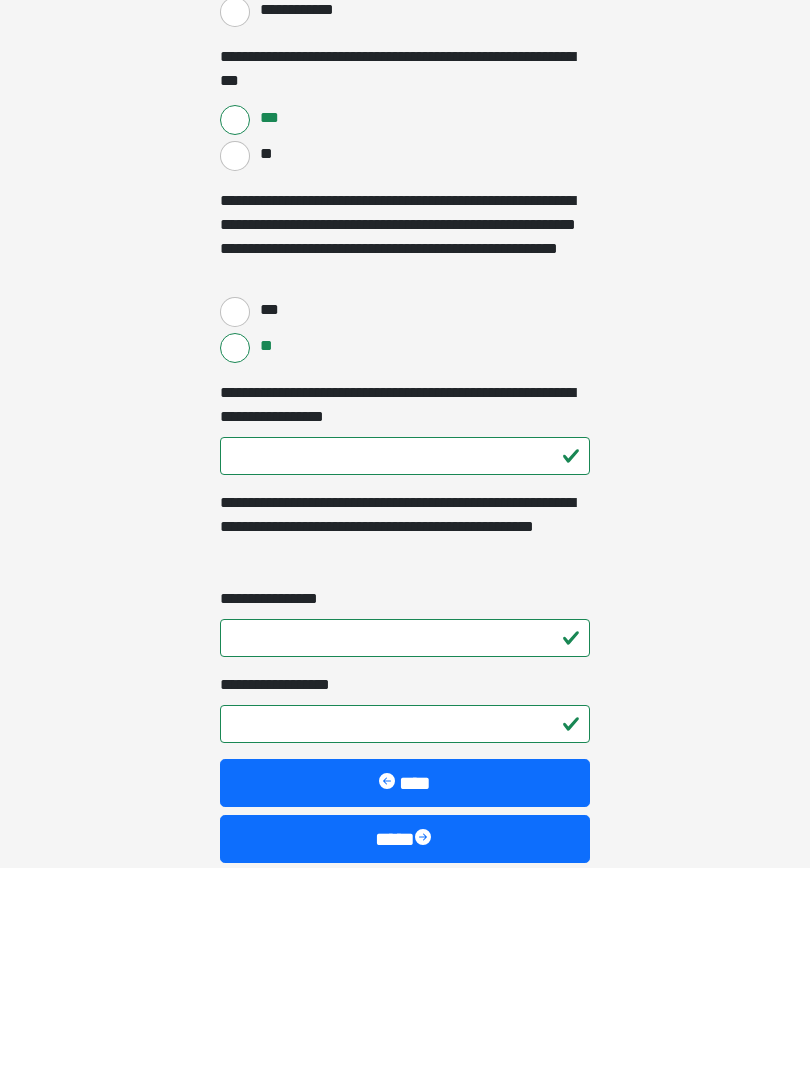 click on "**********" at bounding box center [405, 936] 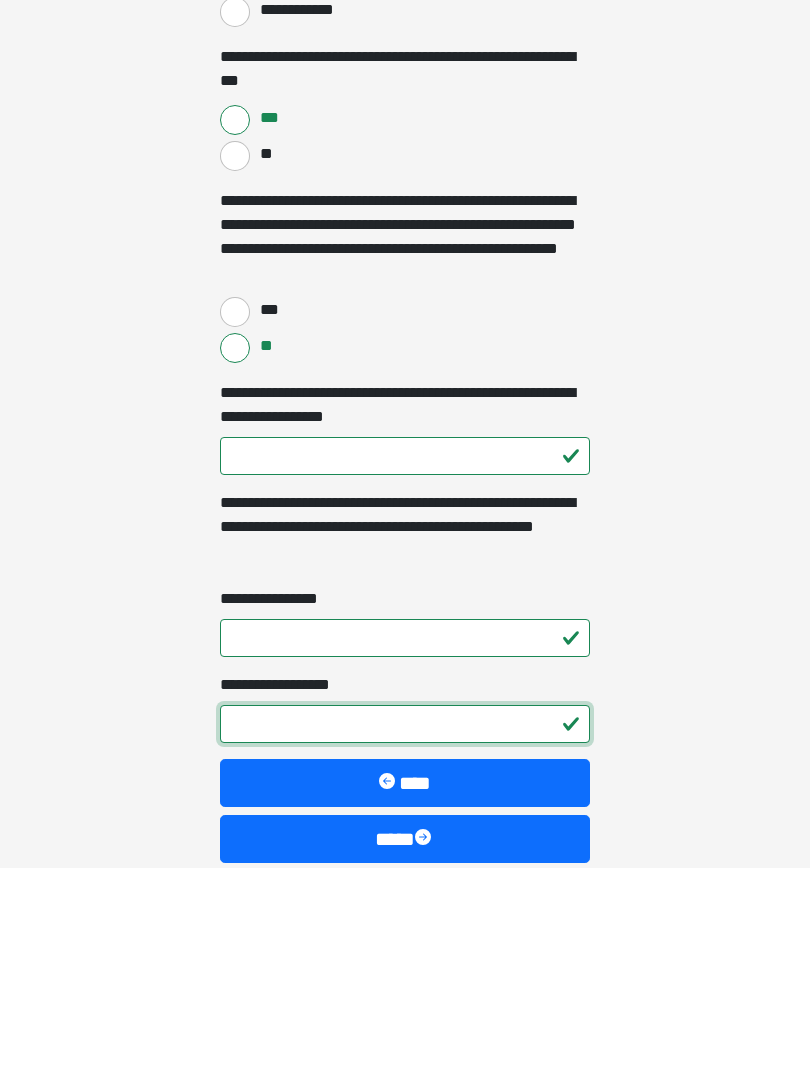 scroll, scrollTop: 3743, scrollLeft: 0, axis: vertical 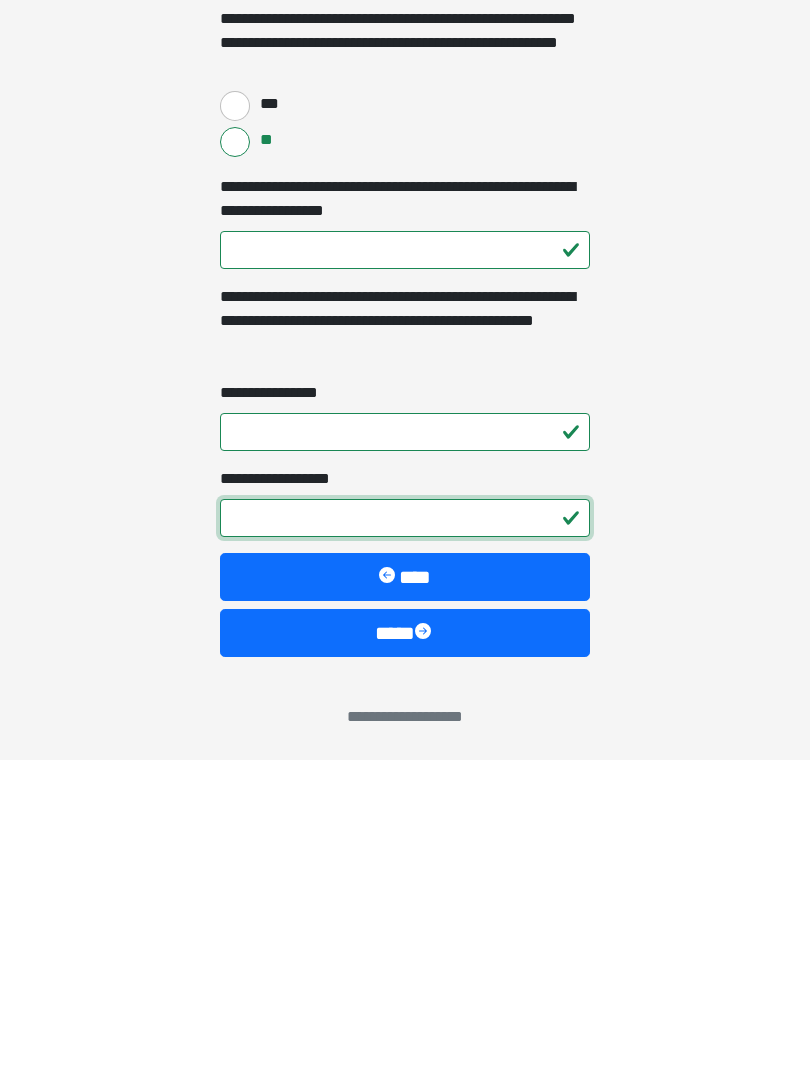 type on "*" 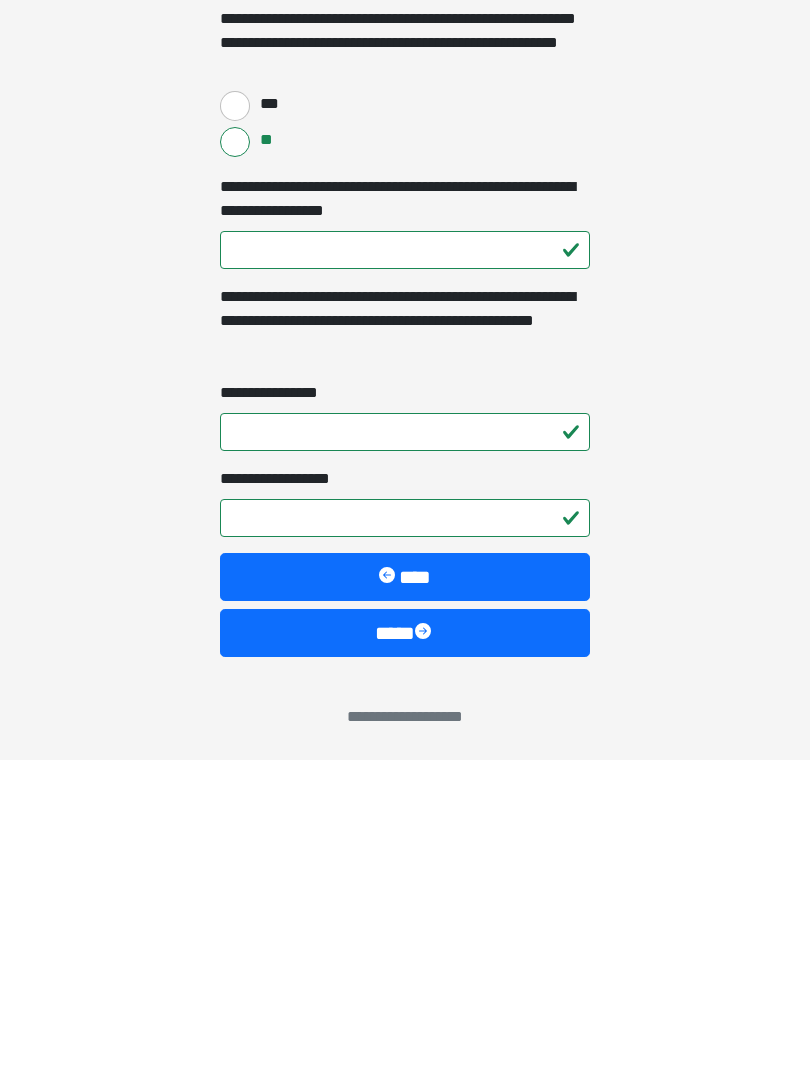click on "****" at bounding box center (405, 953) 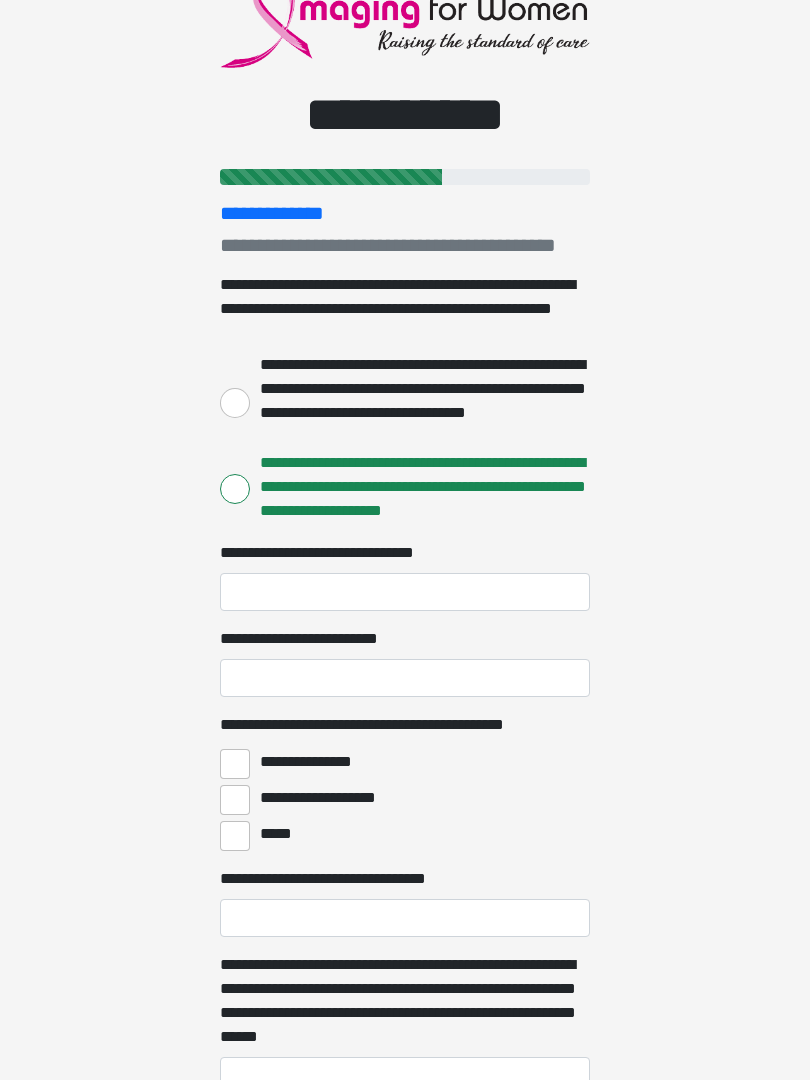 scroll, scrollTop: 0, scrollLeft: 0, axis: both 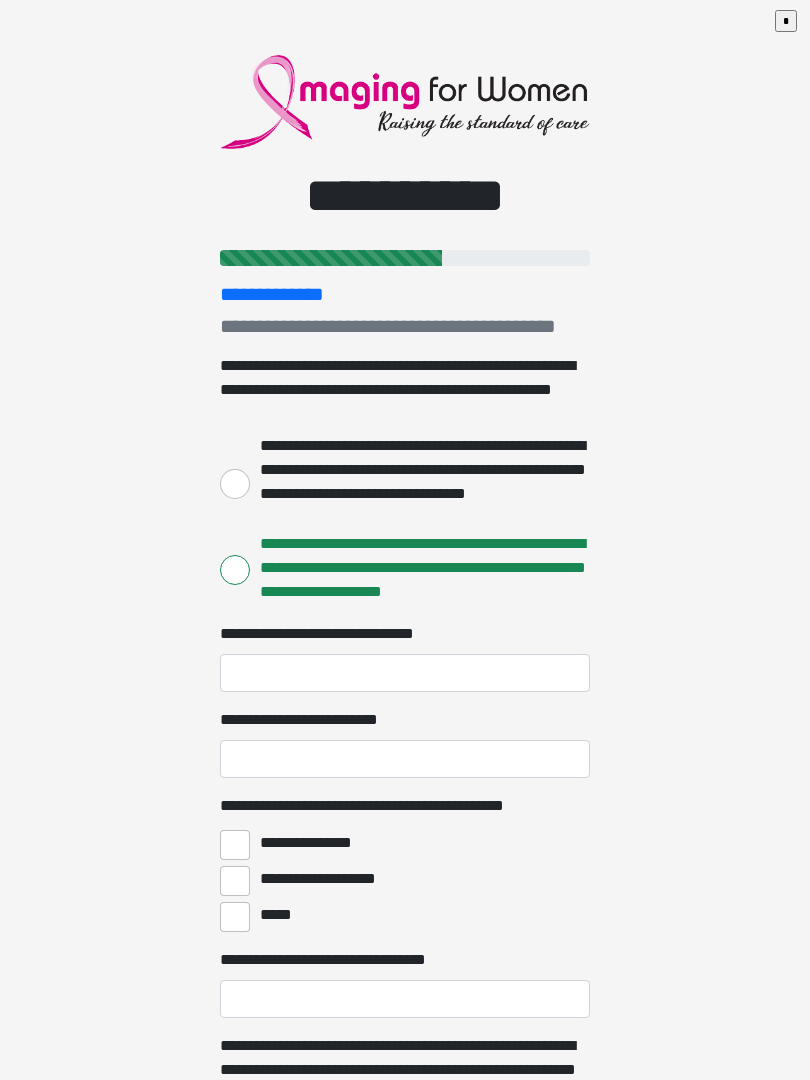 click on "**********" at bounding box center [420, 482] 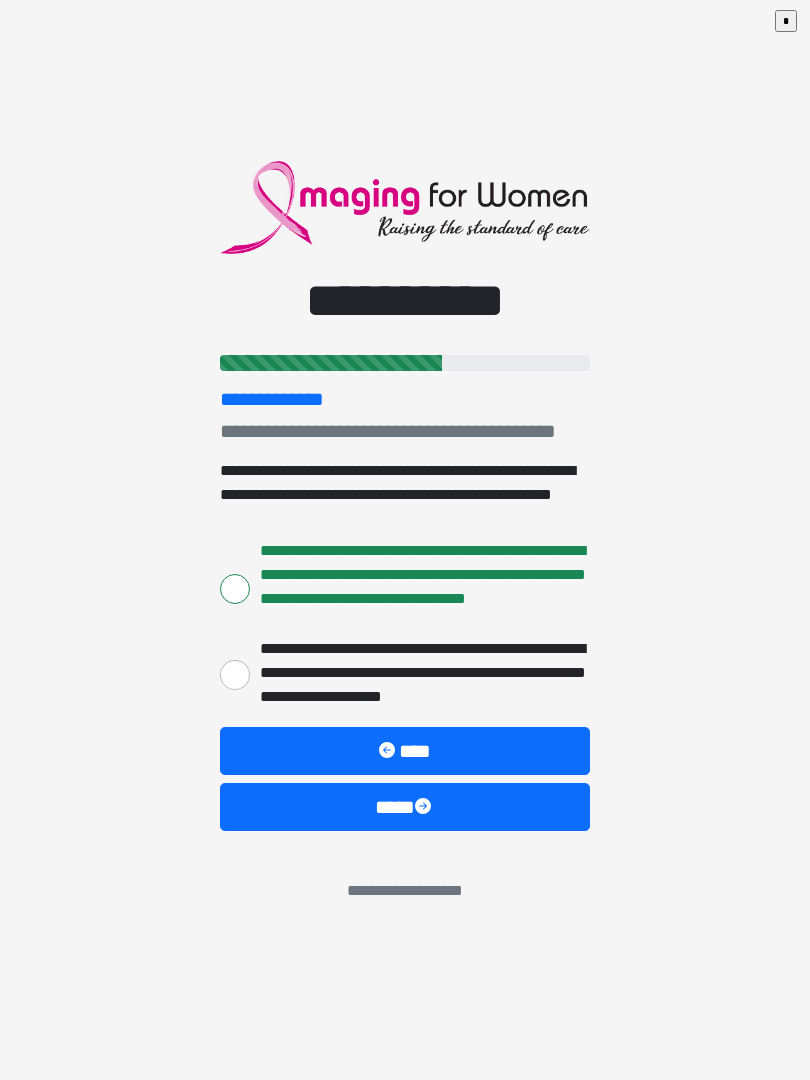 click on "****" at bounding box center (405, 807) 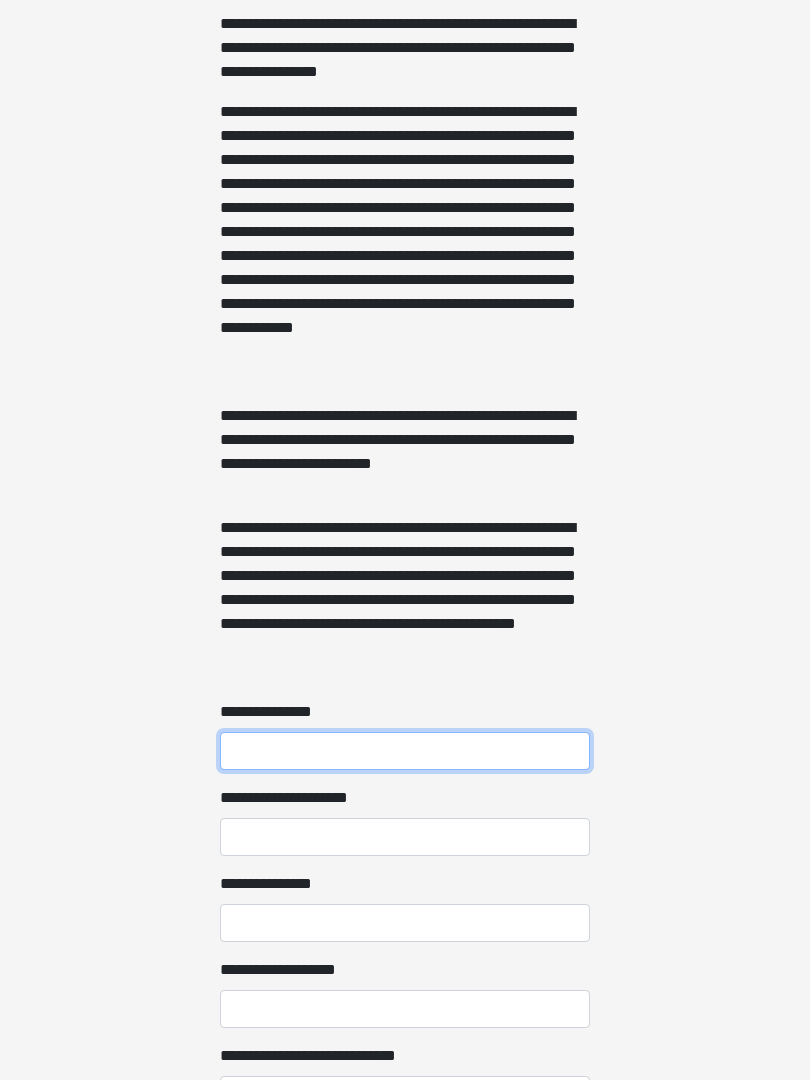 click on "**********" at bounding box center [405, 751] 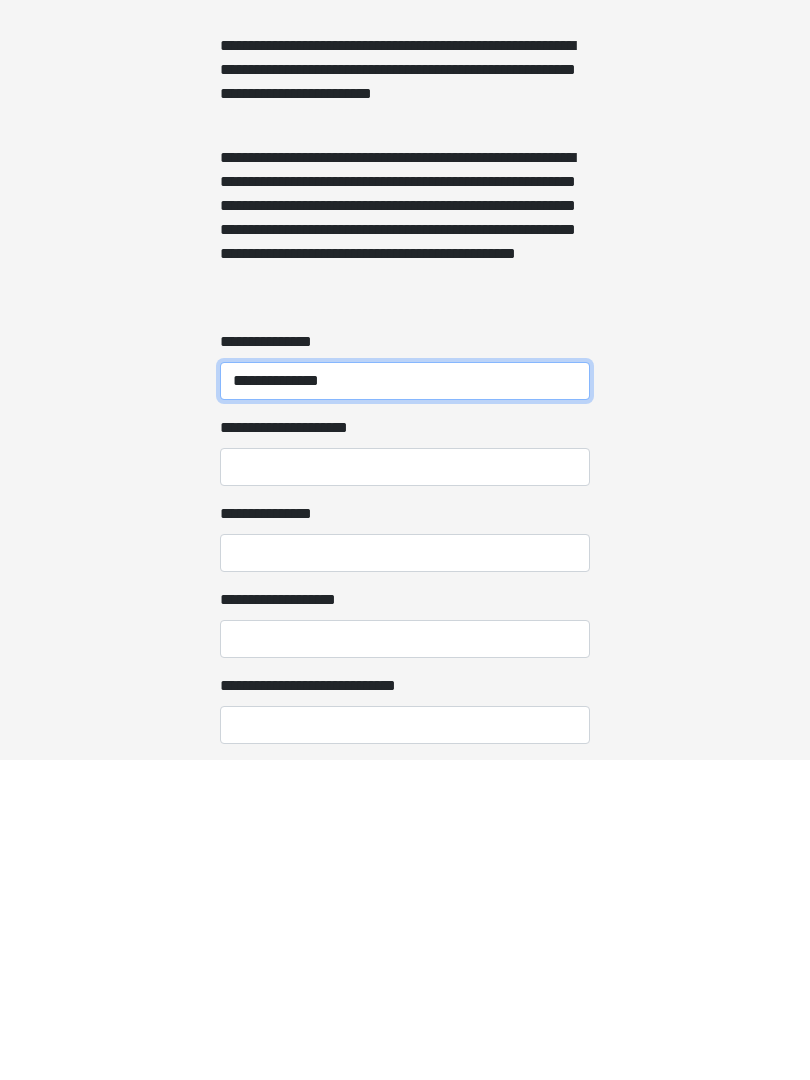 type on "**********" 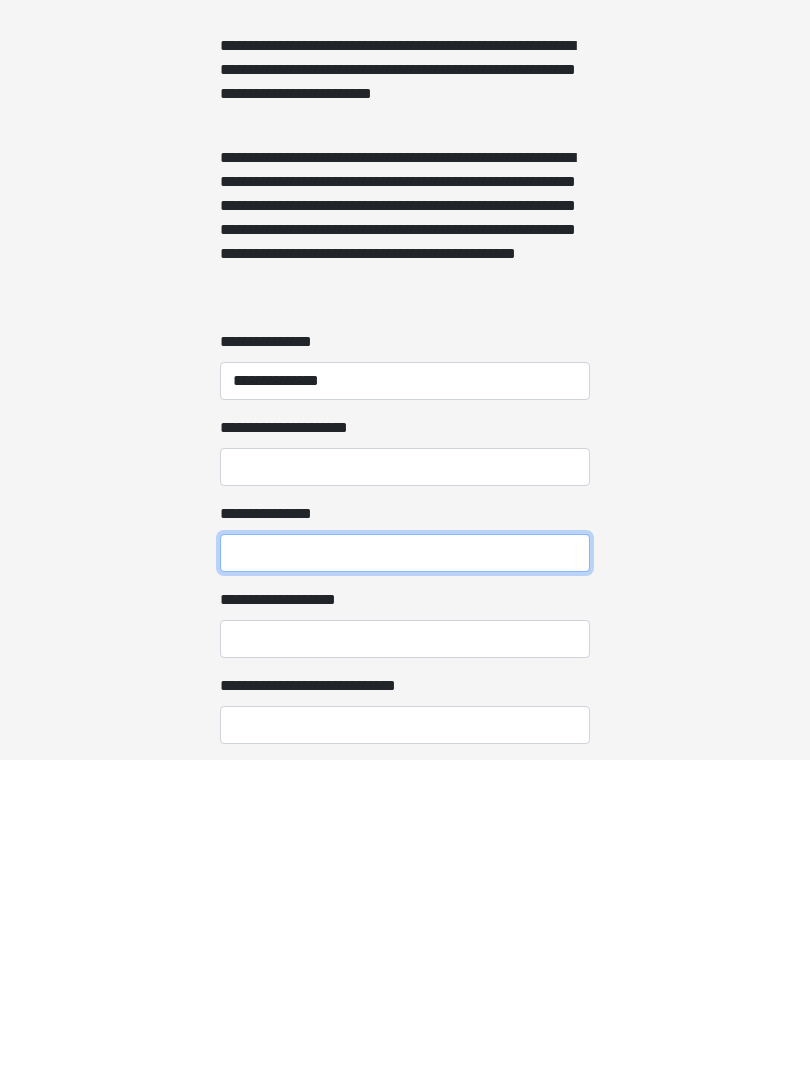 click on "**********" at bounding box center [405, 873] 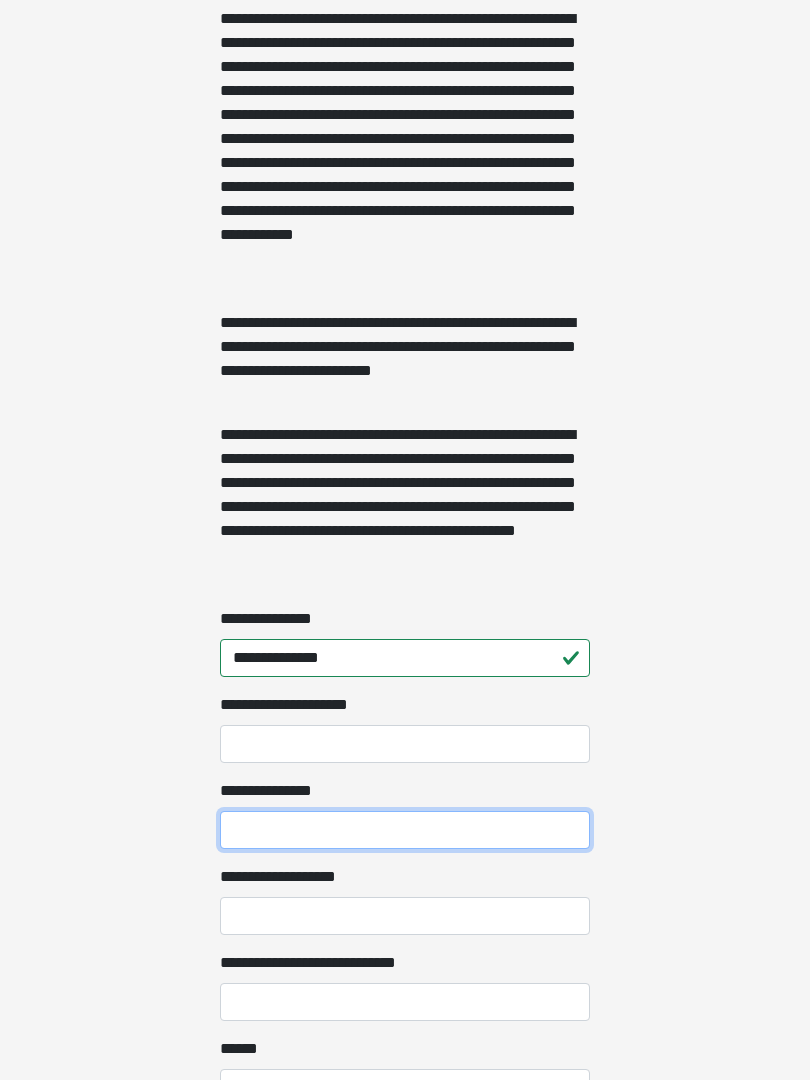 scroll, scrollTop: 1091, scrollLeft: 0, axis: vertical 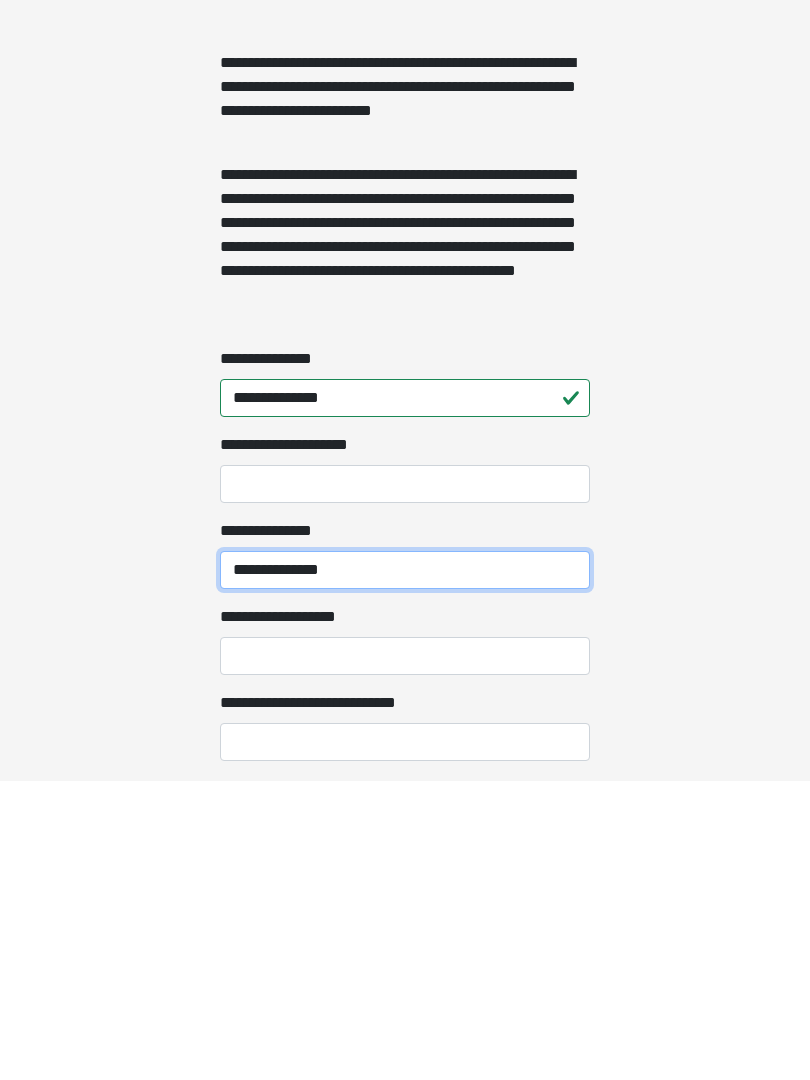 type on "**********" 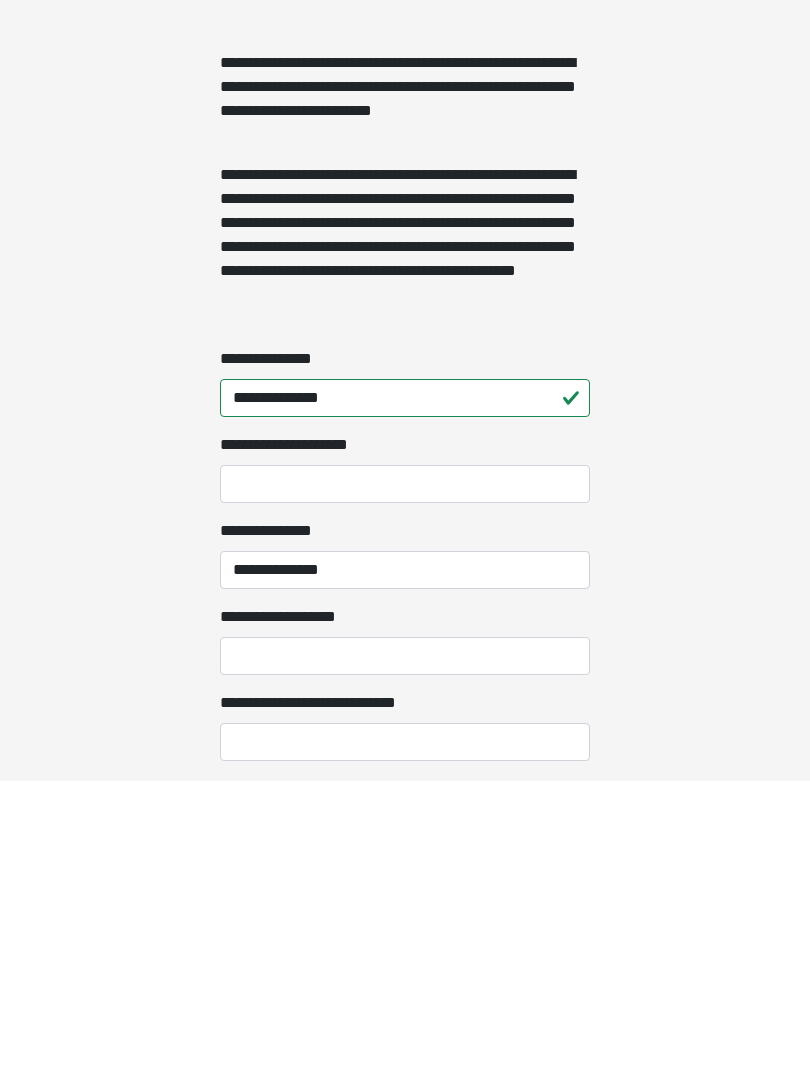 click on "**********" at bounding box center [405, 956] 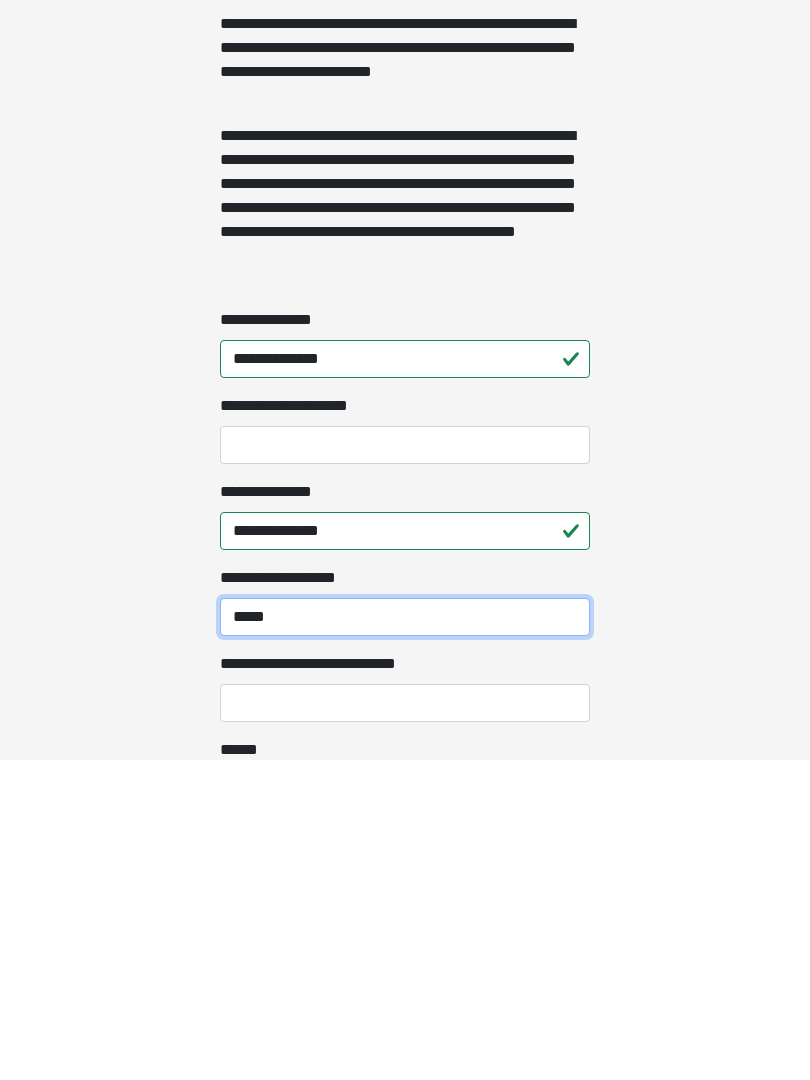 scroll, scrollTop: 1138, scrollLeft: 0, axis: vertical 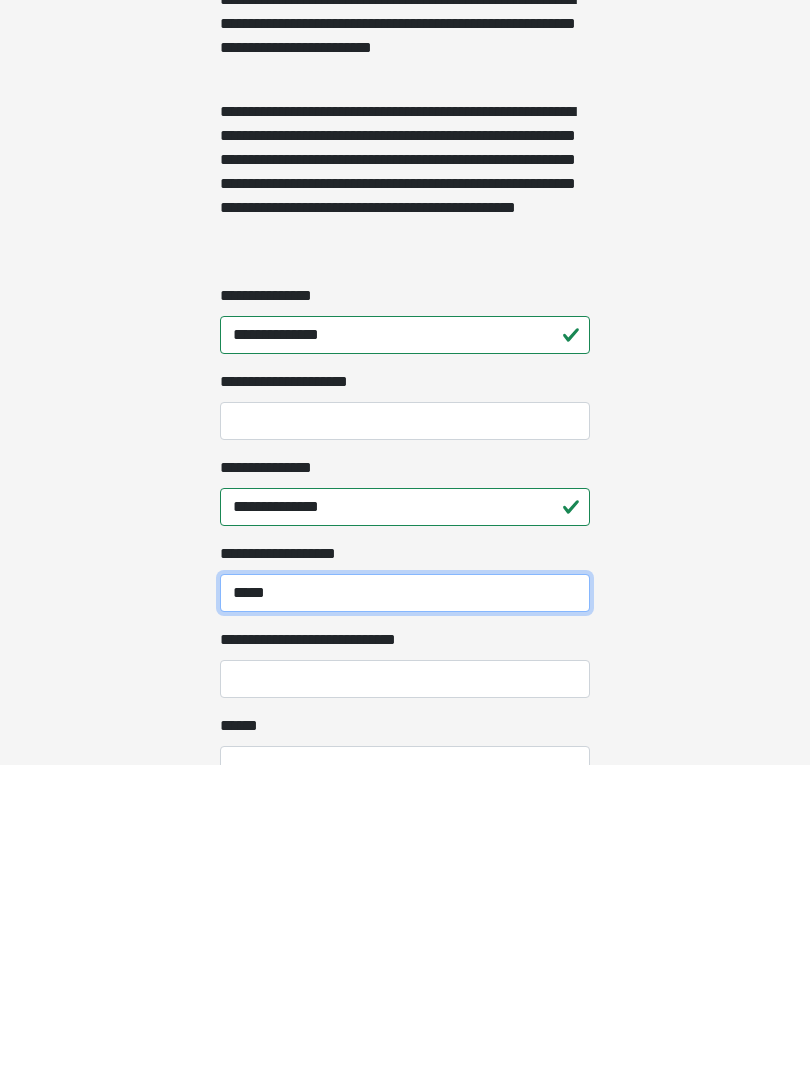 type on "*****" 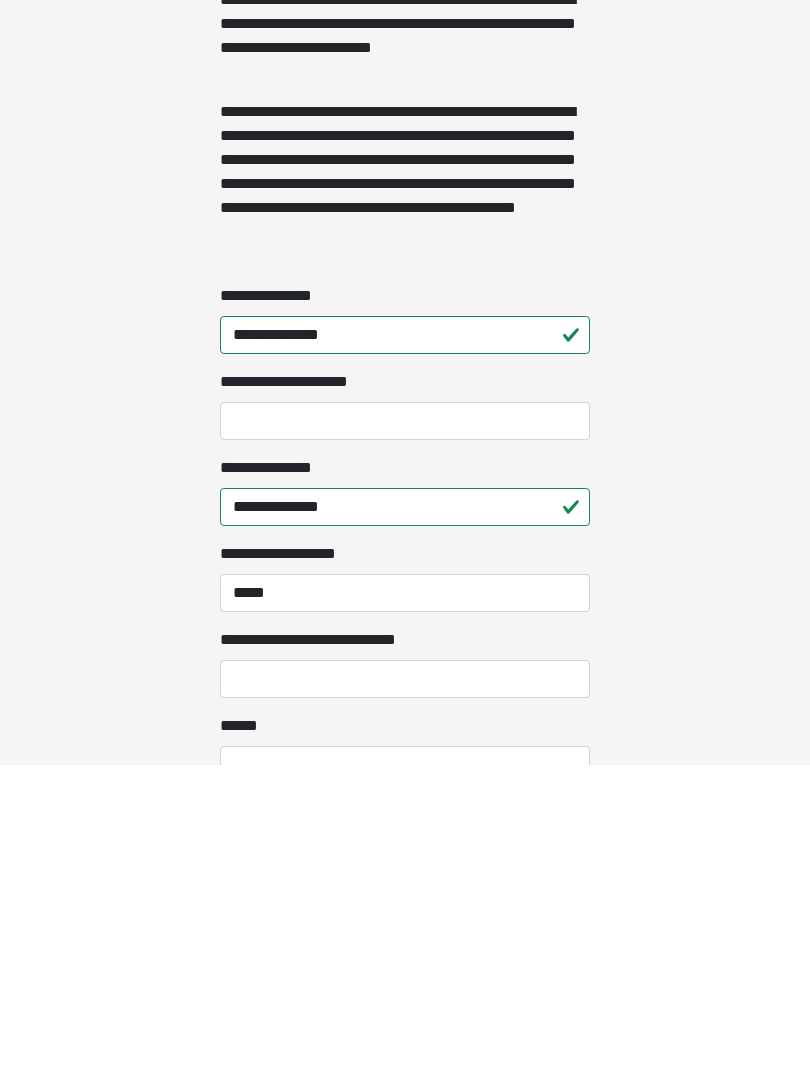 click on "**********" at bounding box center [405, 995] 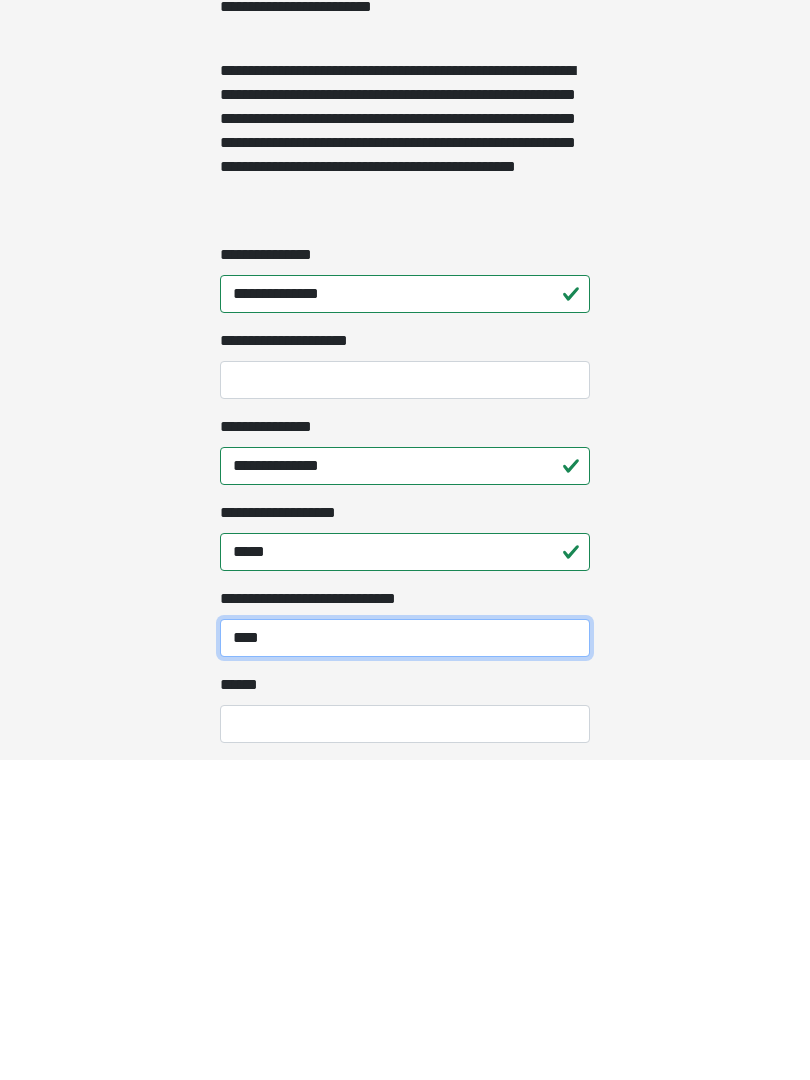 scroll, scrollTop: 1299, scrollLeft: 0, axis: vertical 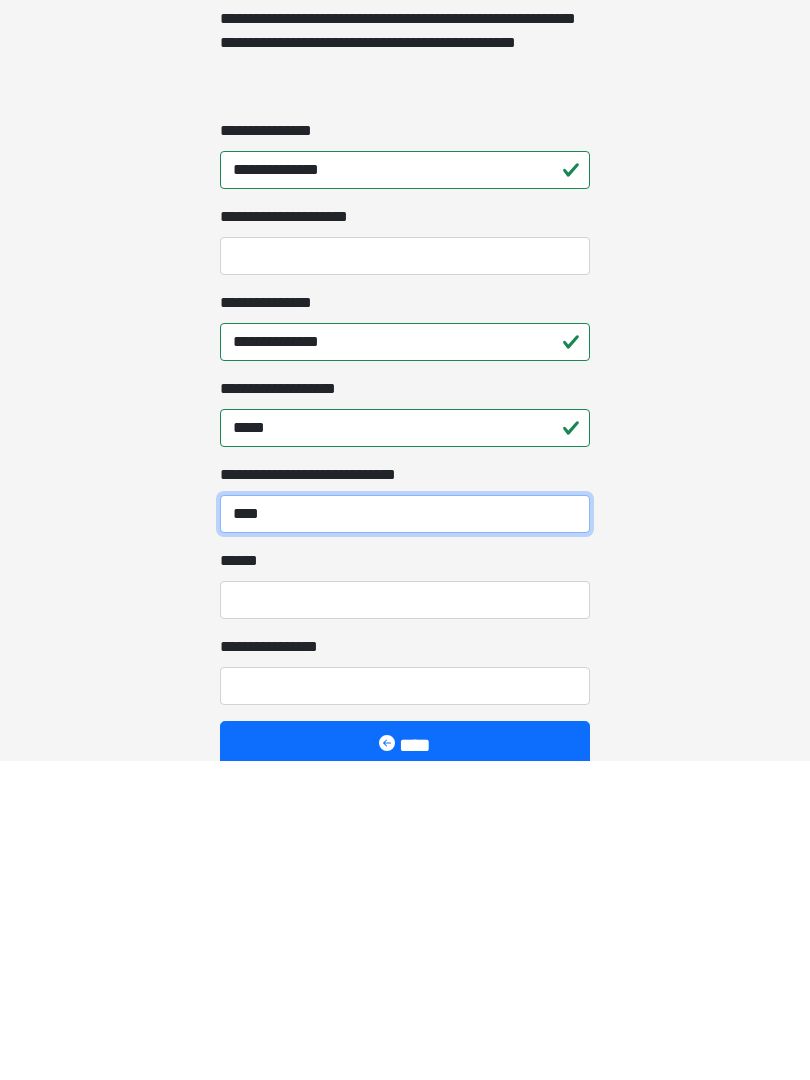 type on "****" 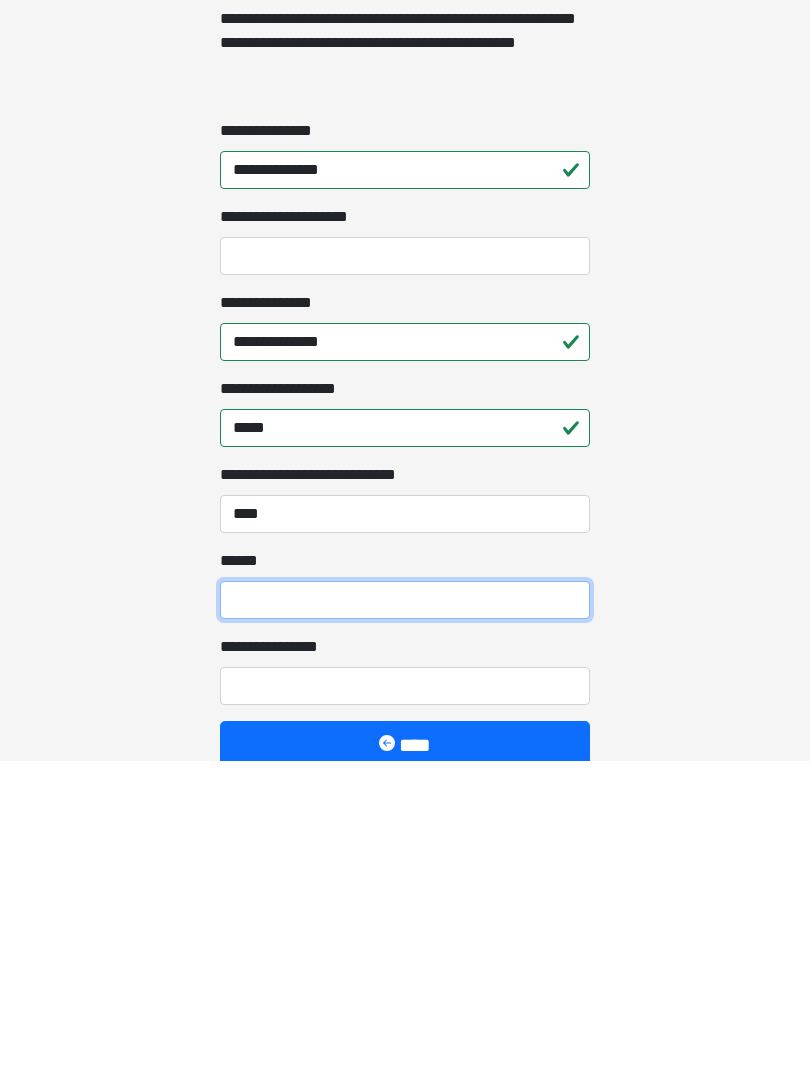click on "**** *" at bounding box center (405, 920) 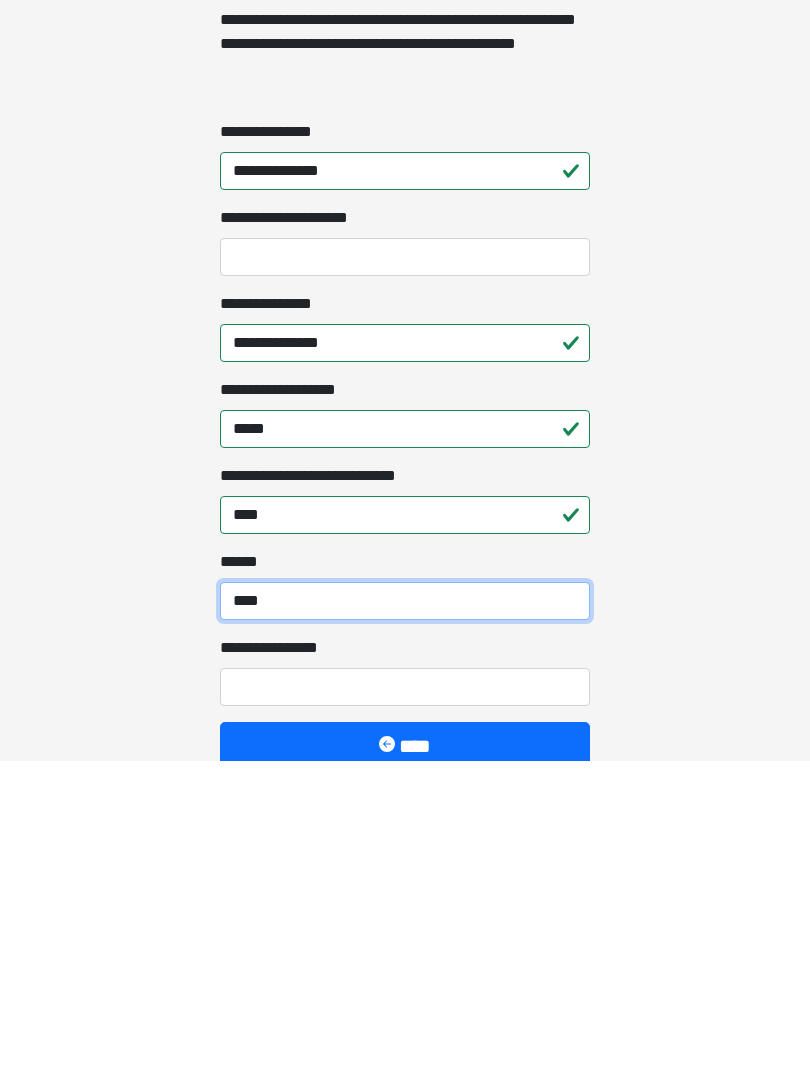 type on "****" 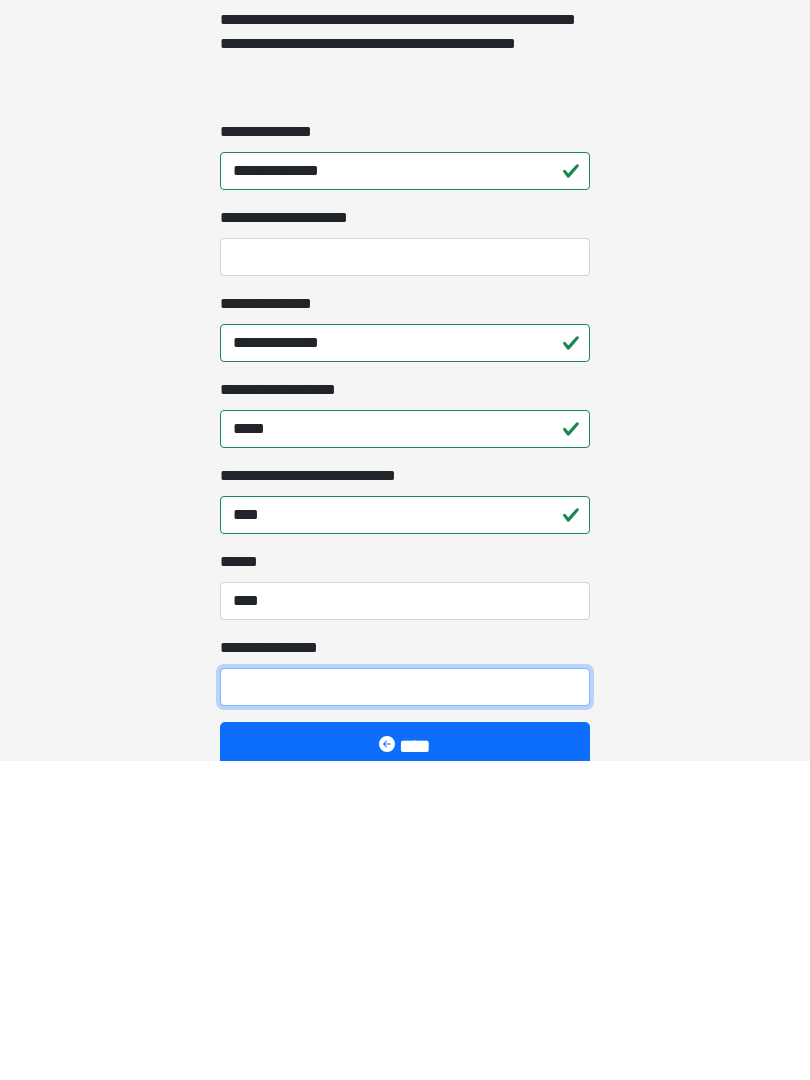 click on "**********" at bounding box center (405, 1006) 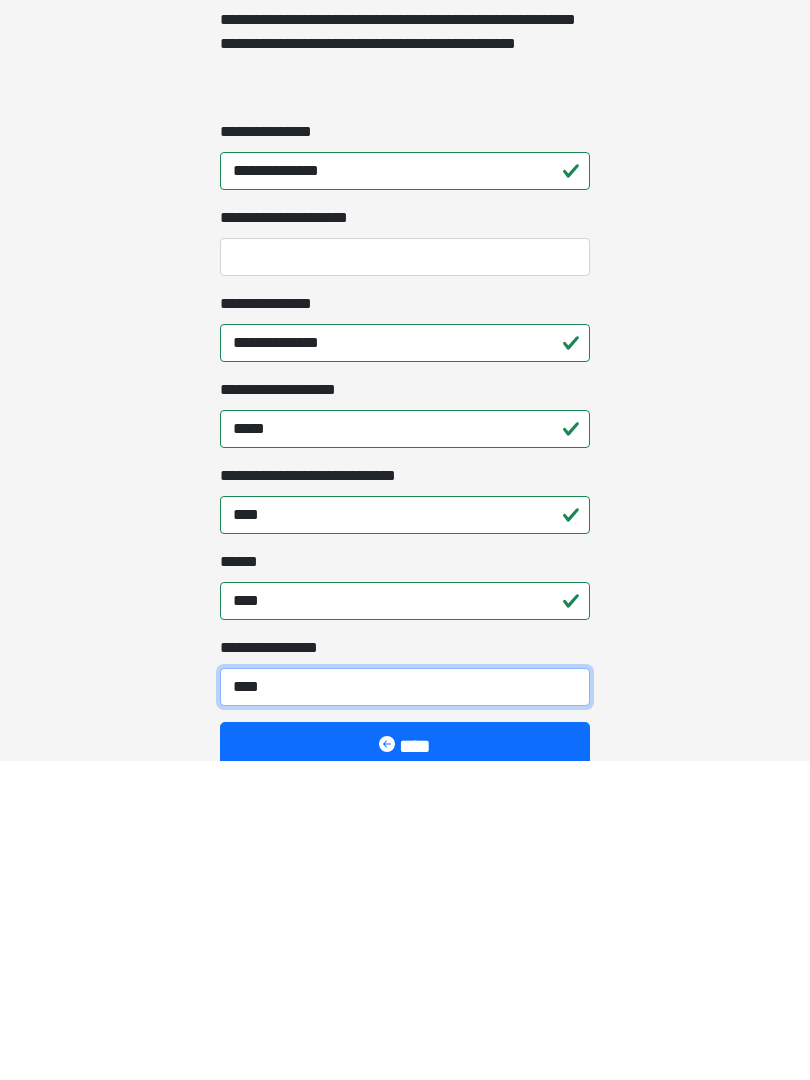 type on "*****" 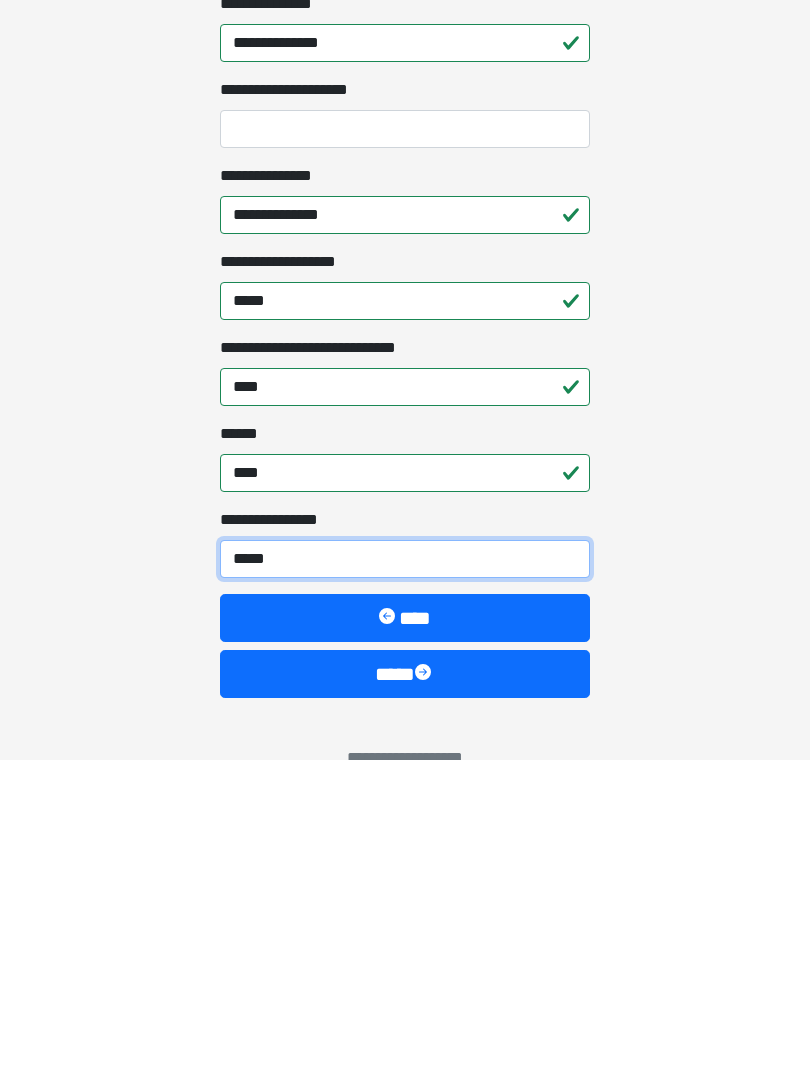 scroll, scrollTop: 1428, scrollLeft: 0, axis: vertical 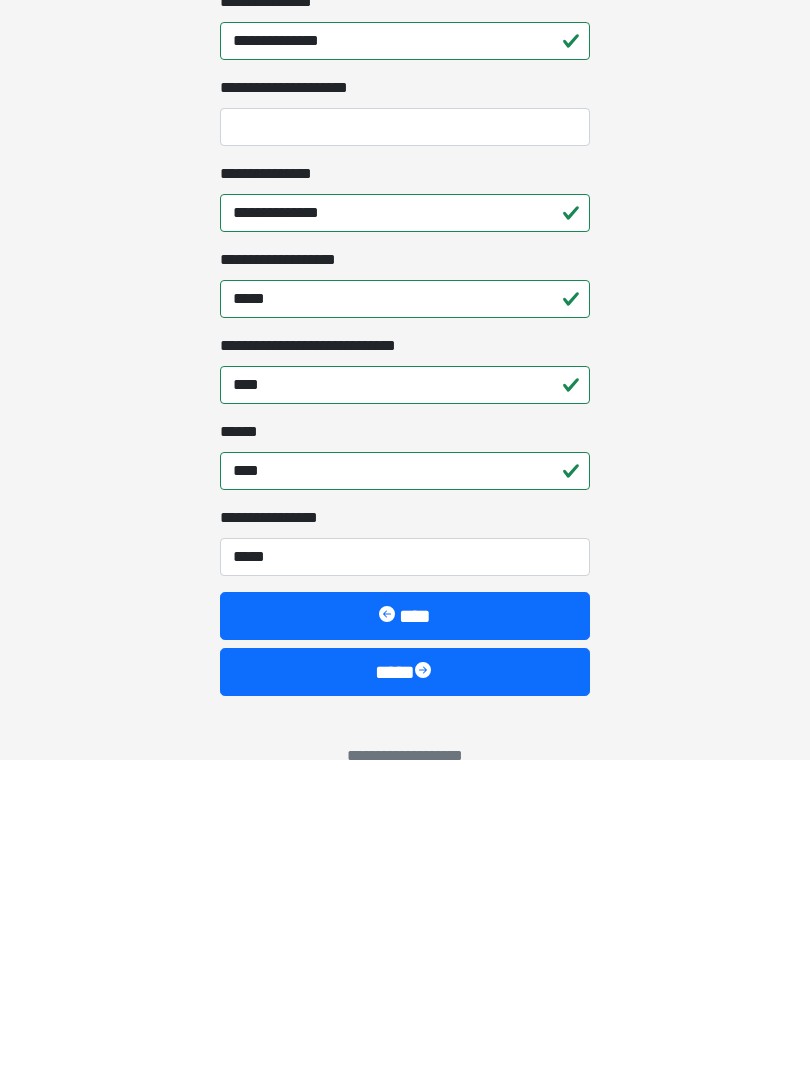 click on "****" at bounding box center (405, 992) 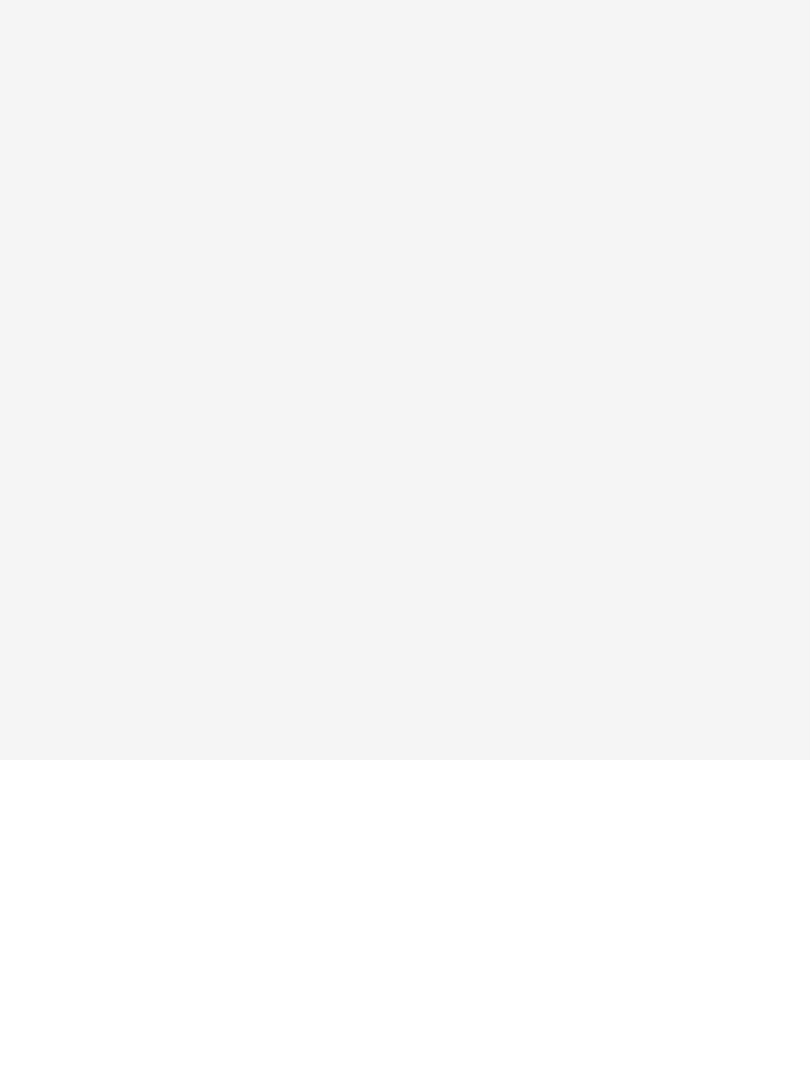 scroll, scrollTop: 0, scrollLeft: 0, axis: both 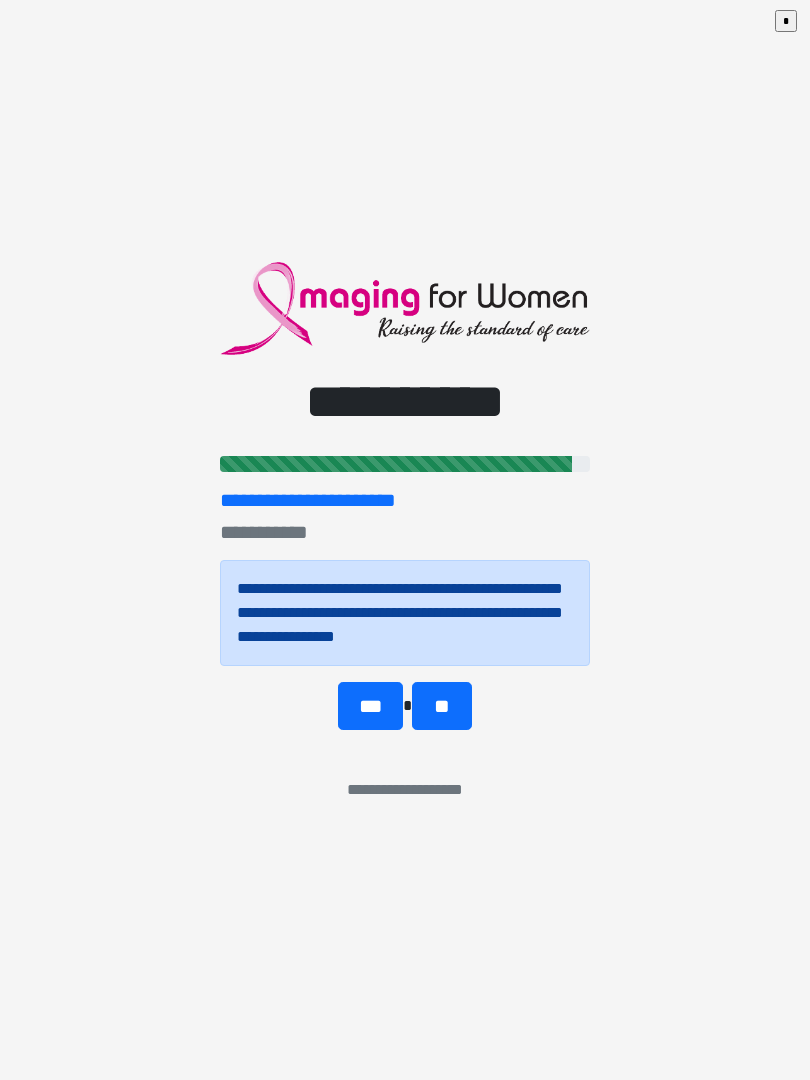 click on "**" at bounding box center (441, 706) 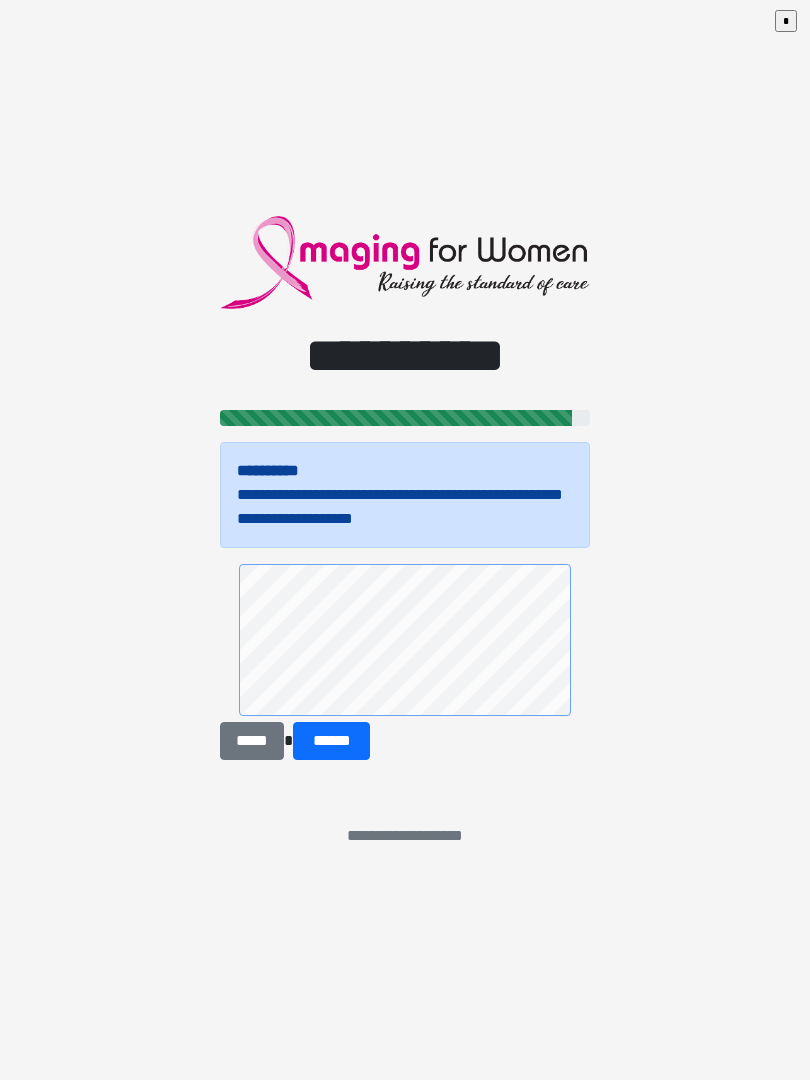 click on "******" at bounding box center (331, 741) 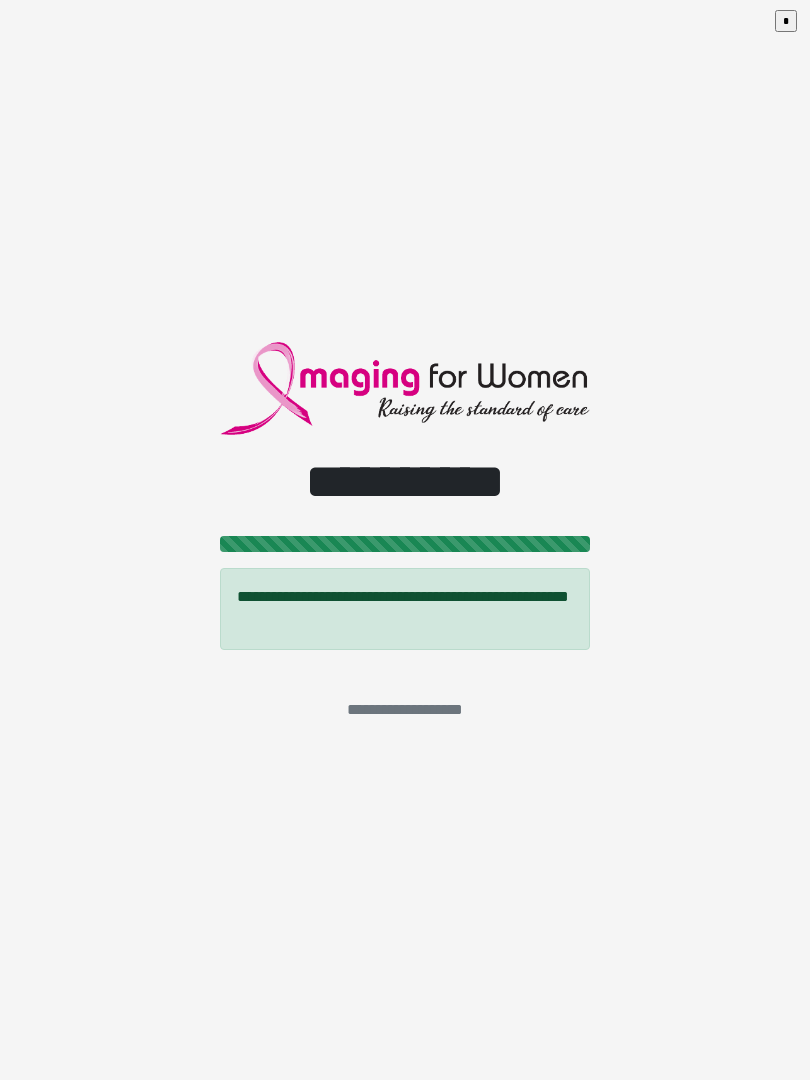 click on "*" at bounding box center [786, 21] 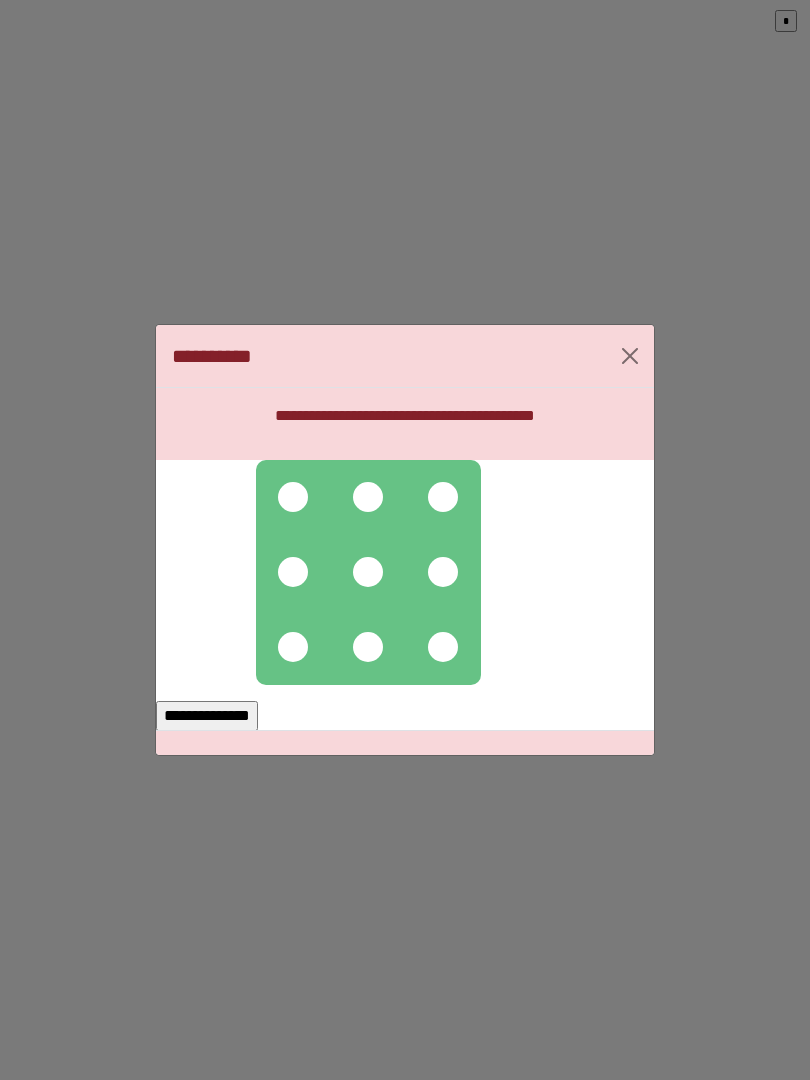 click at bounding box center [293, 497] 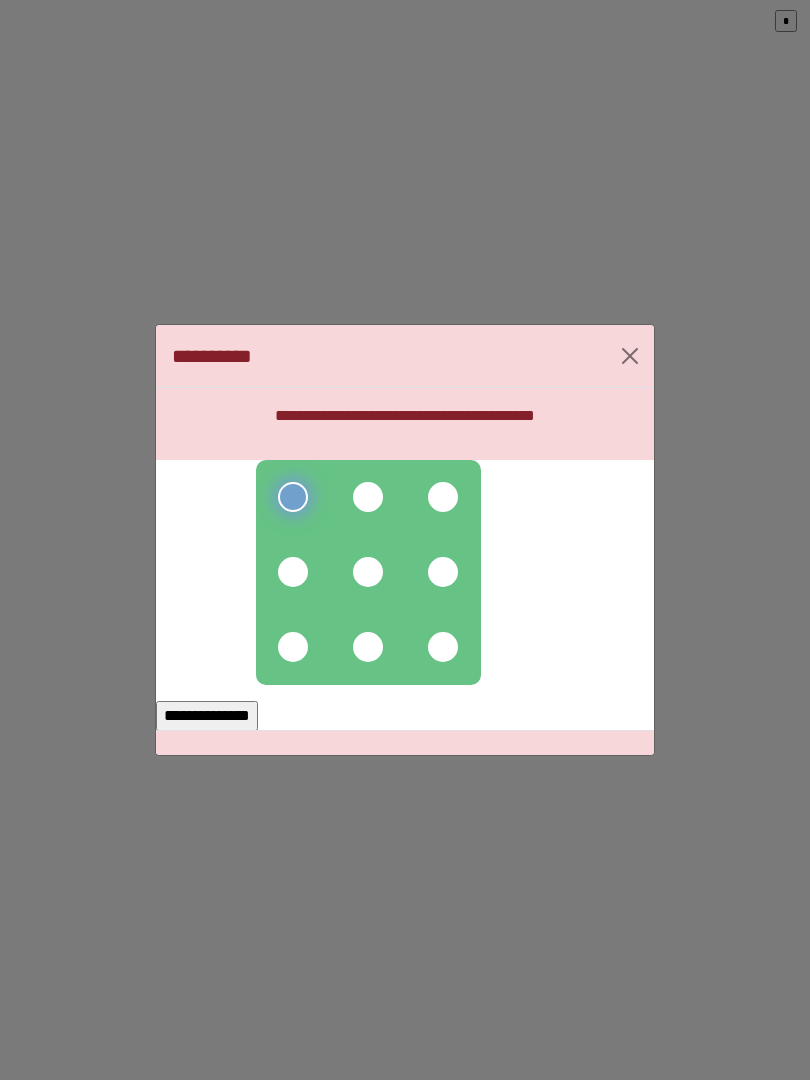 click at bounding box center (368, 497) 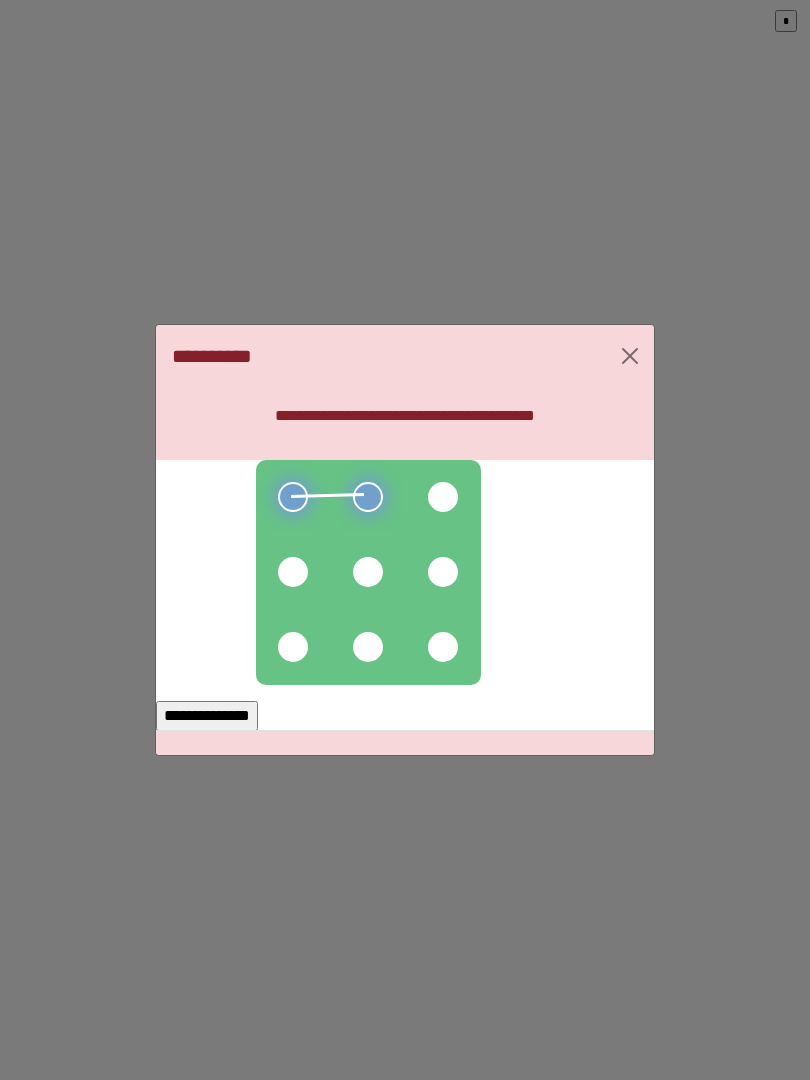 click at bounding box center (443, 497) 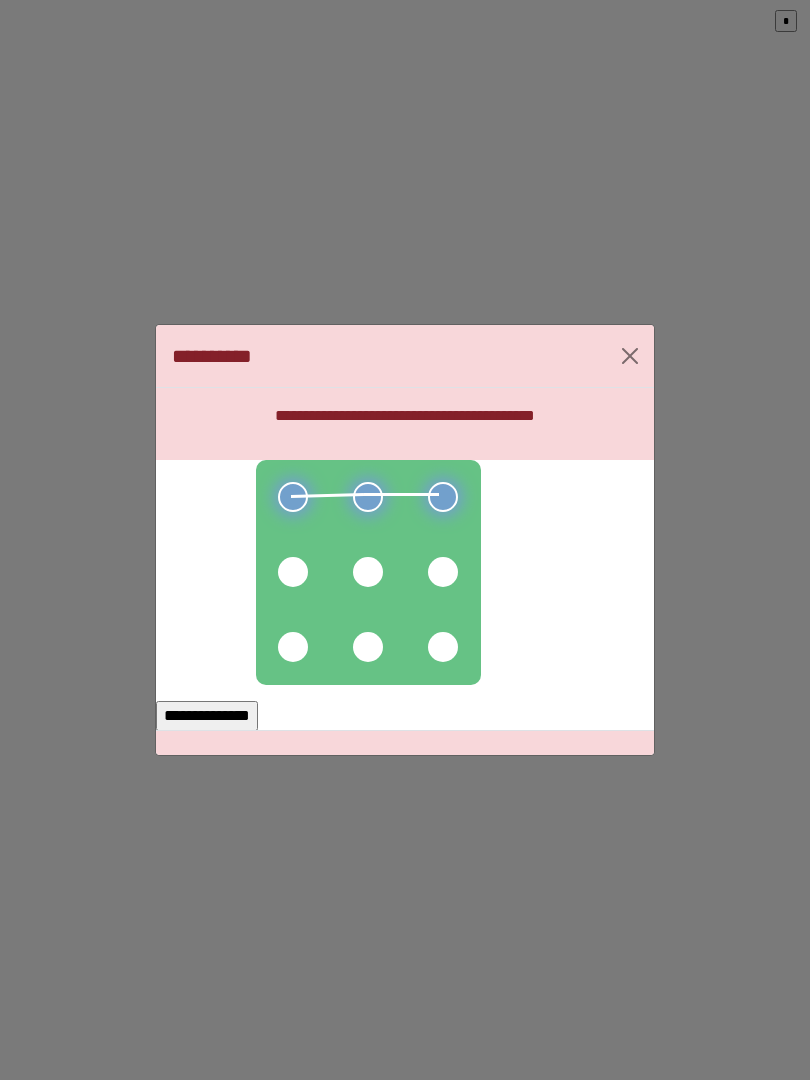 click at bounding box center (443, 572) 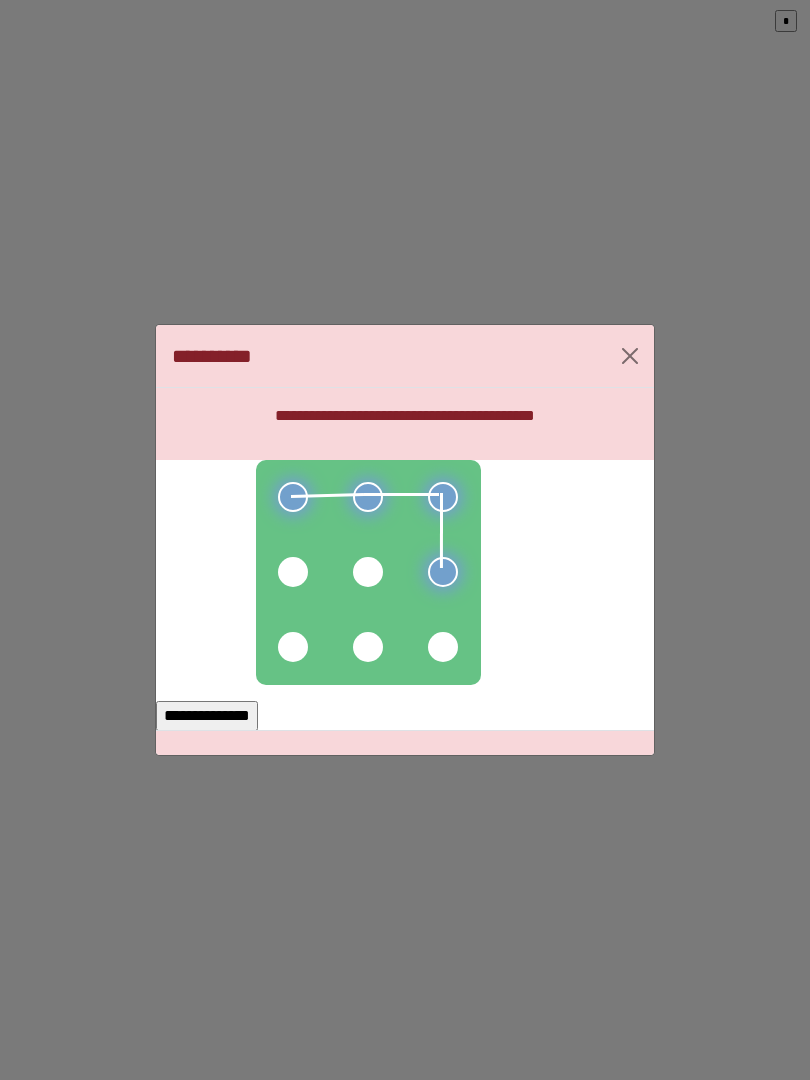click at bounding box center (368, 572) 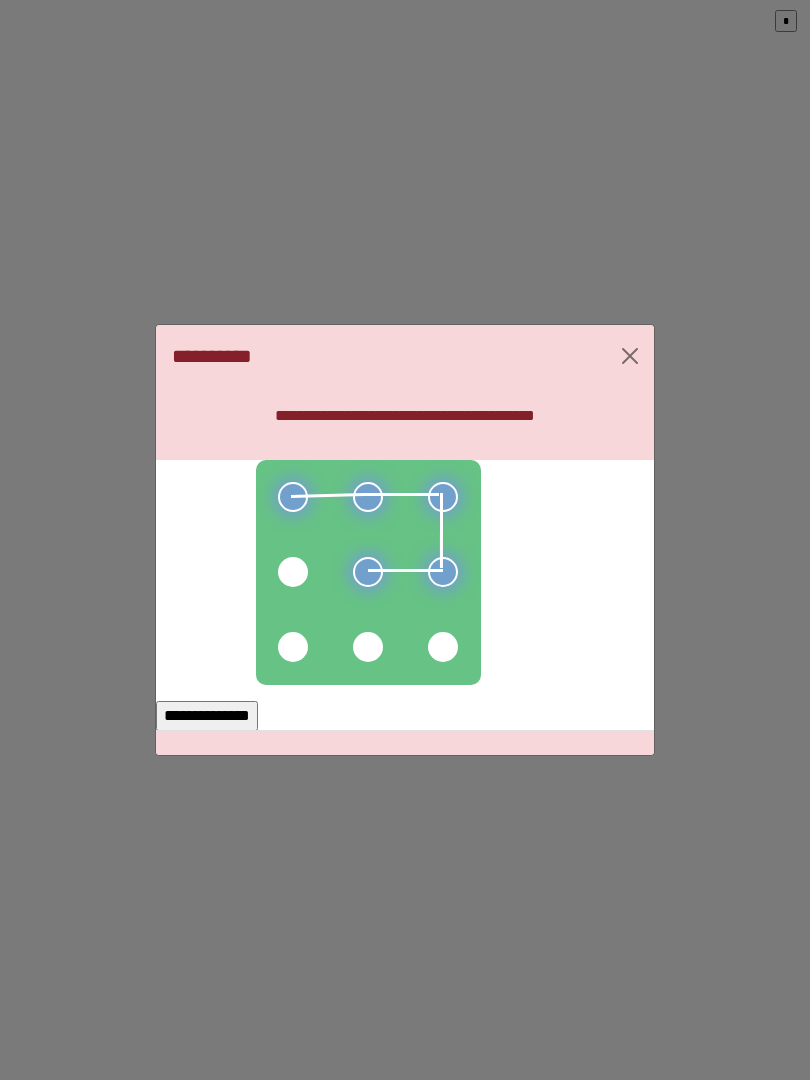click at bounding box center [293, 572] 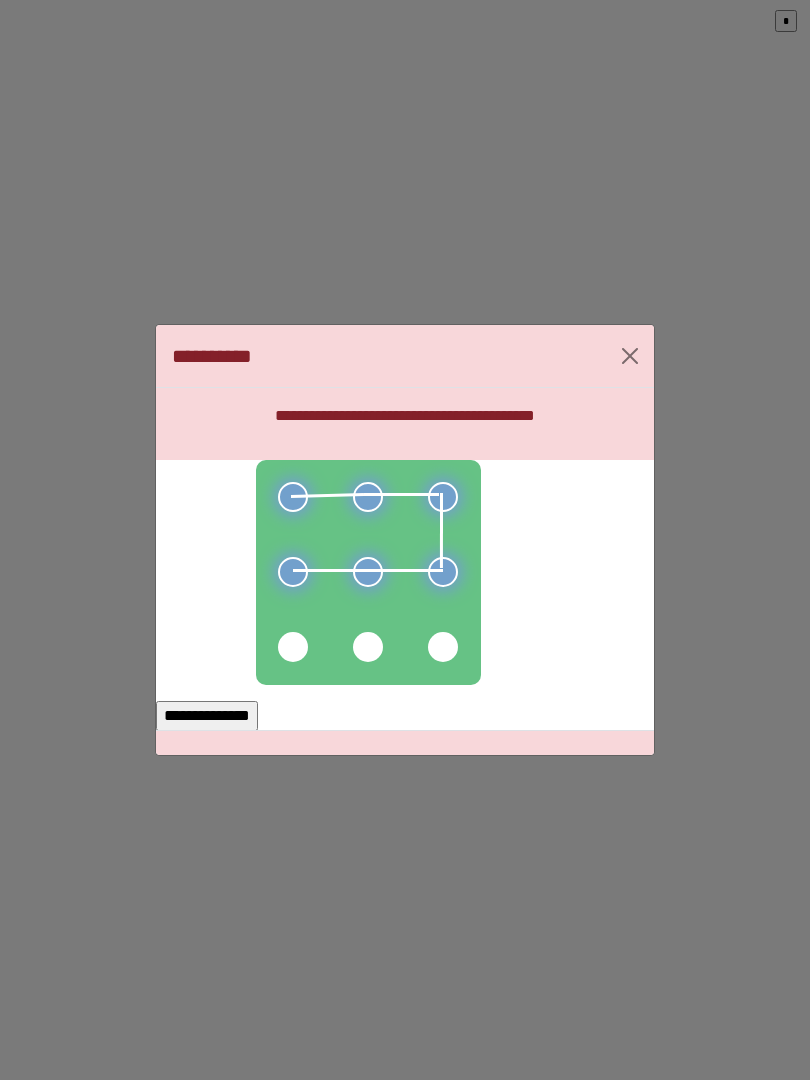 click on "**********" at bounding box center [207, 716] 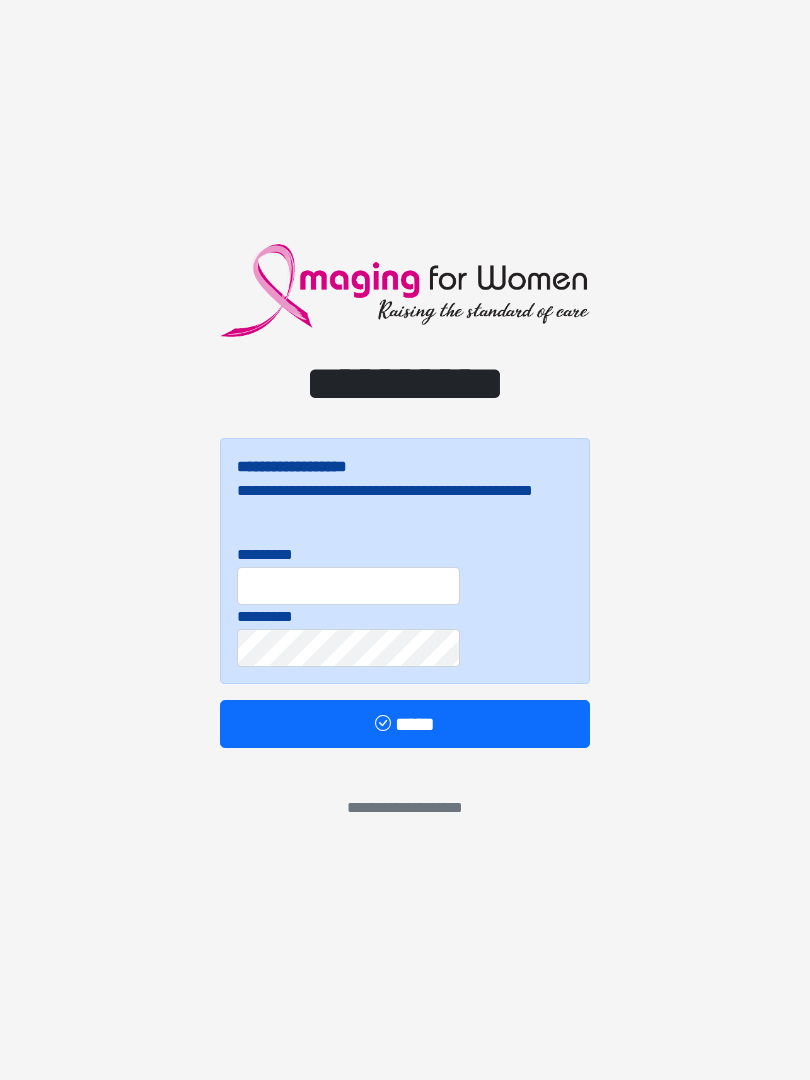 scroll, scrollTop: 0, scrollLeft: 0, axis: both 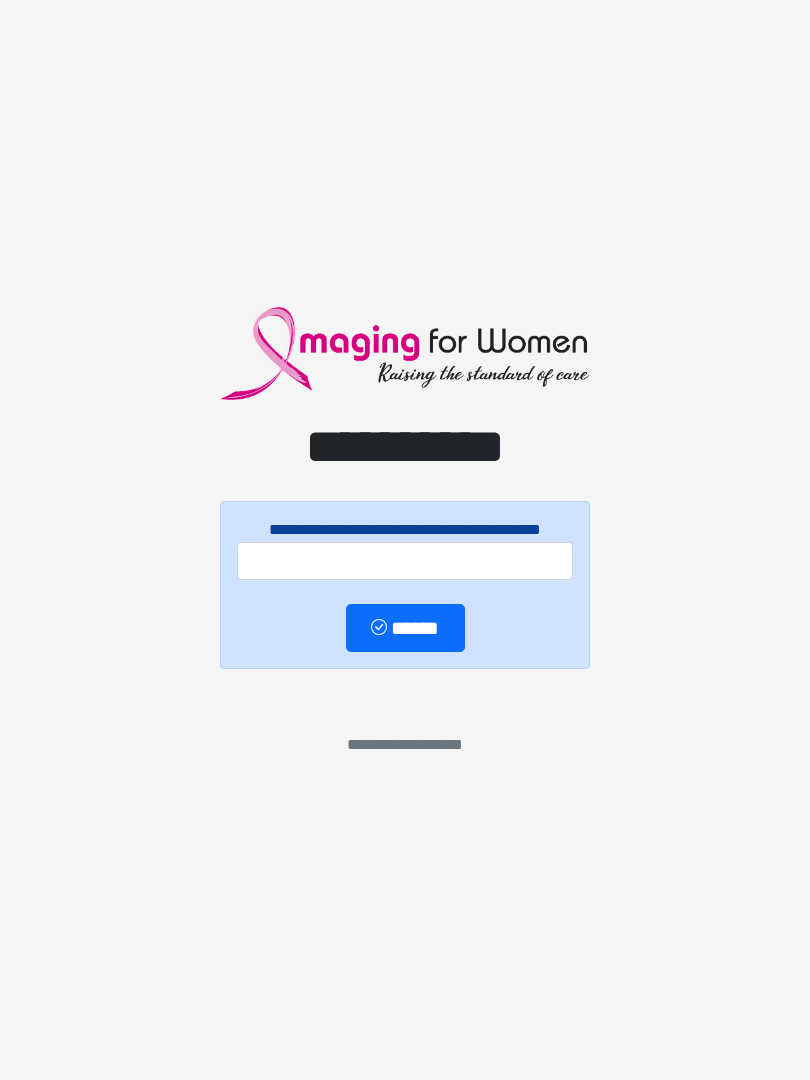 click on "**********" at bounding box center (405, 540) 